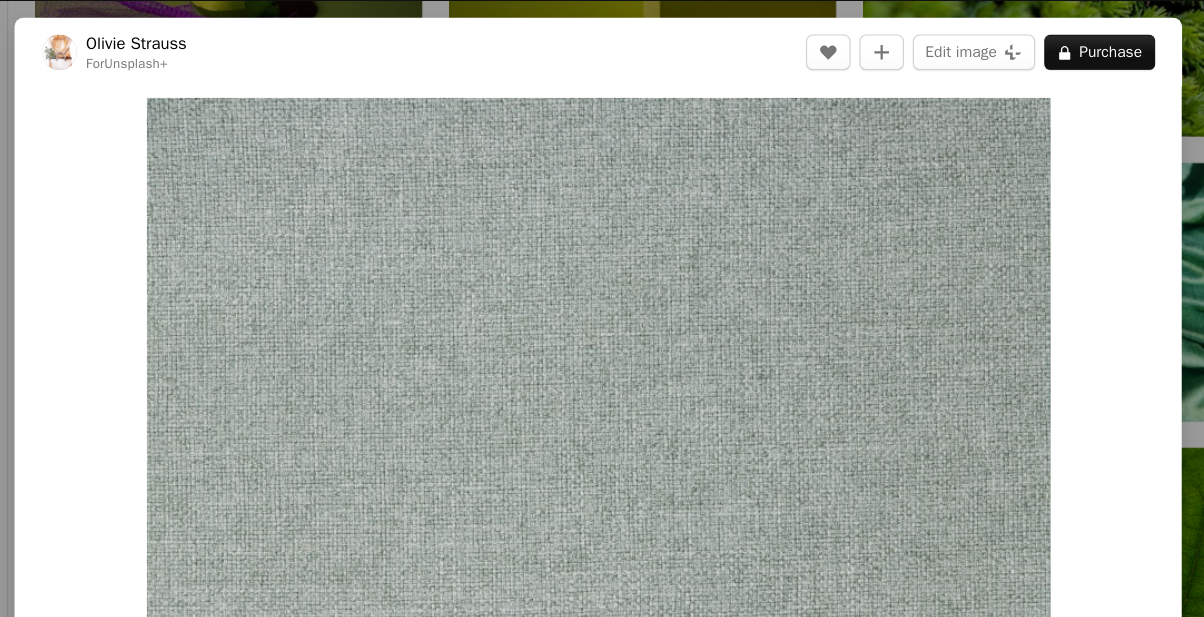 scroll, scrollTop: 11755, scrollLeft: 0, axis: vertical 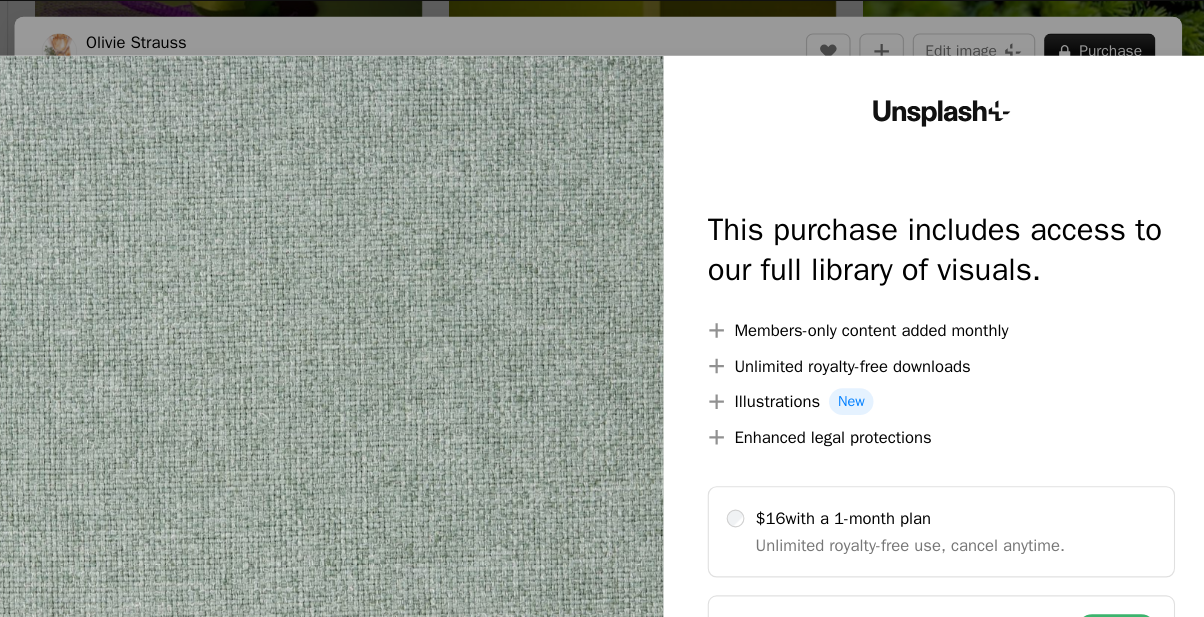 click at bounding box center (344, 407) 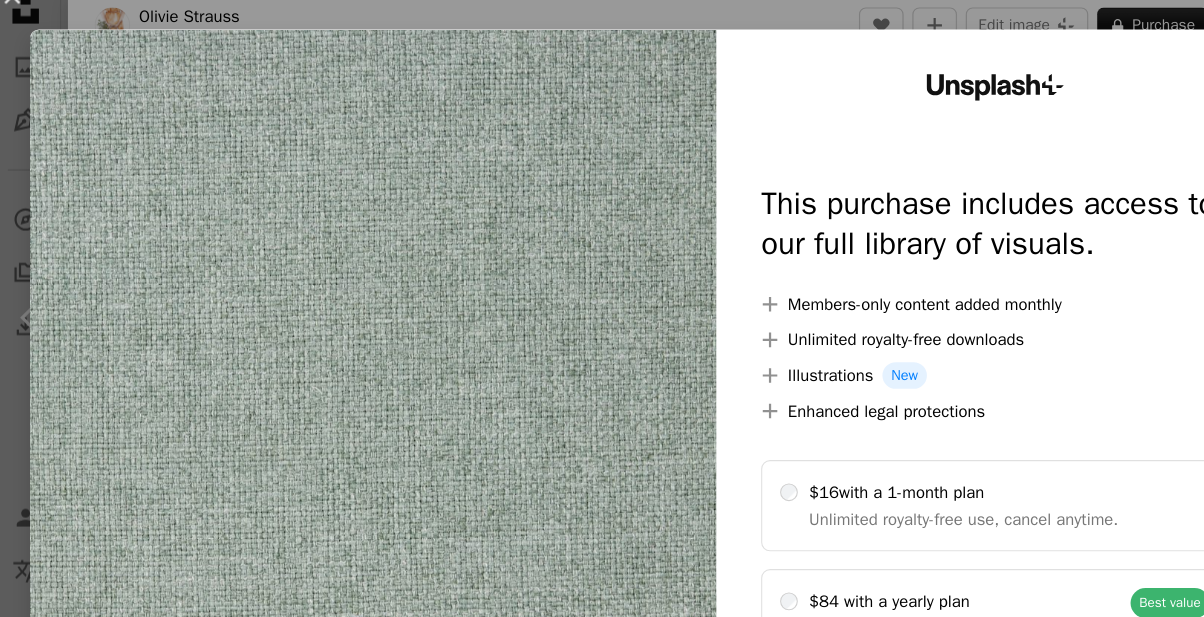 scroll, scrollTop: 11755, scrollLeft: 0, axis: vertical 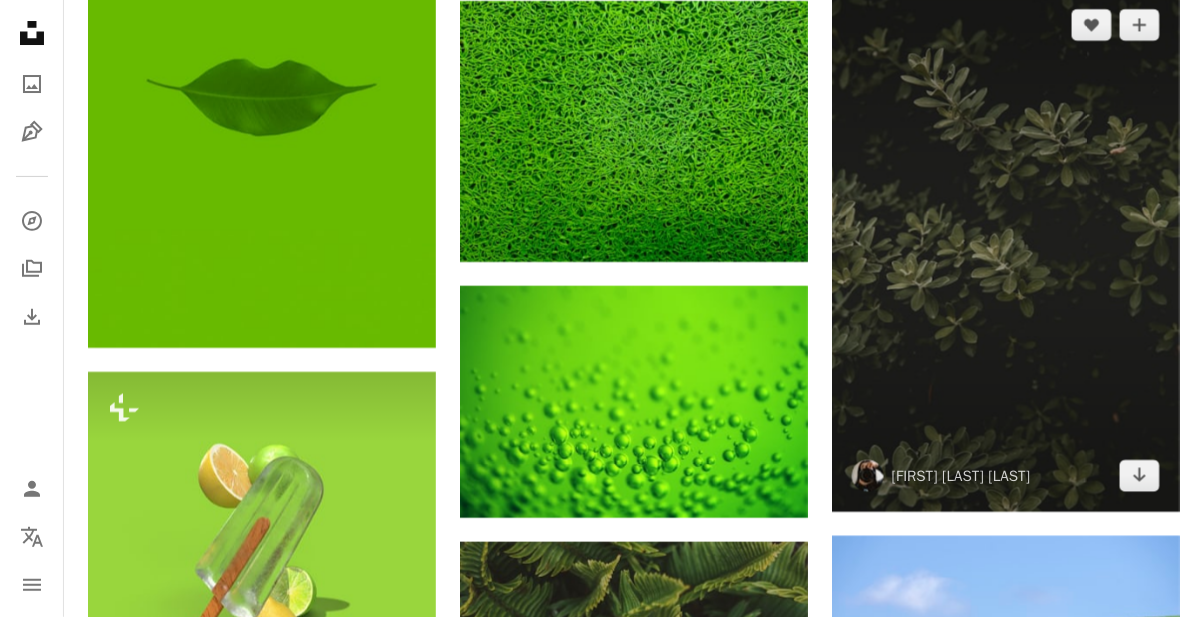 click at bounding box center [1006, 251] 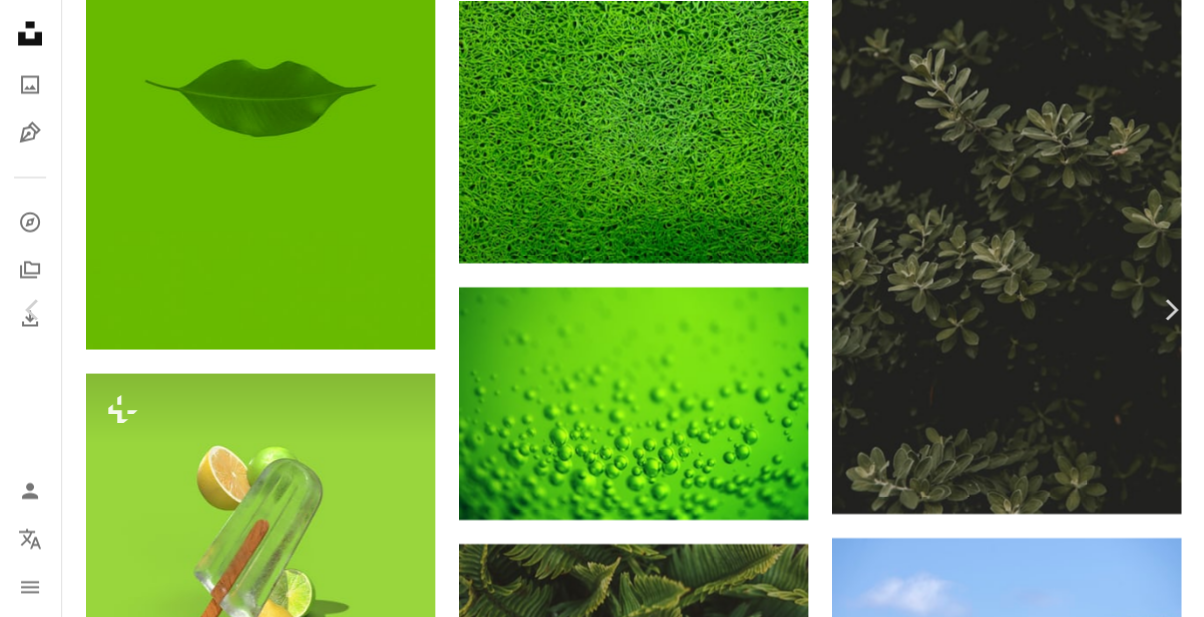 click on "Download free" at bounding box center (1005, 2835) 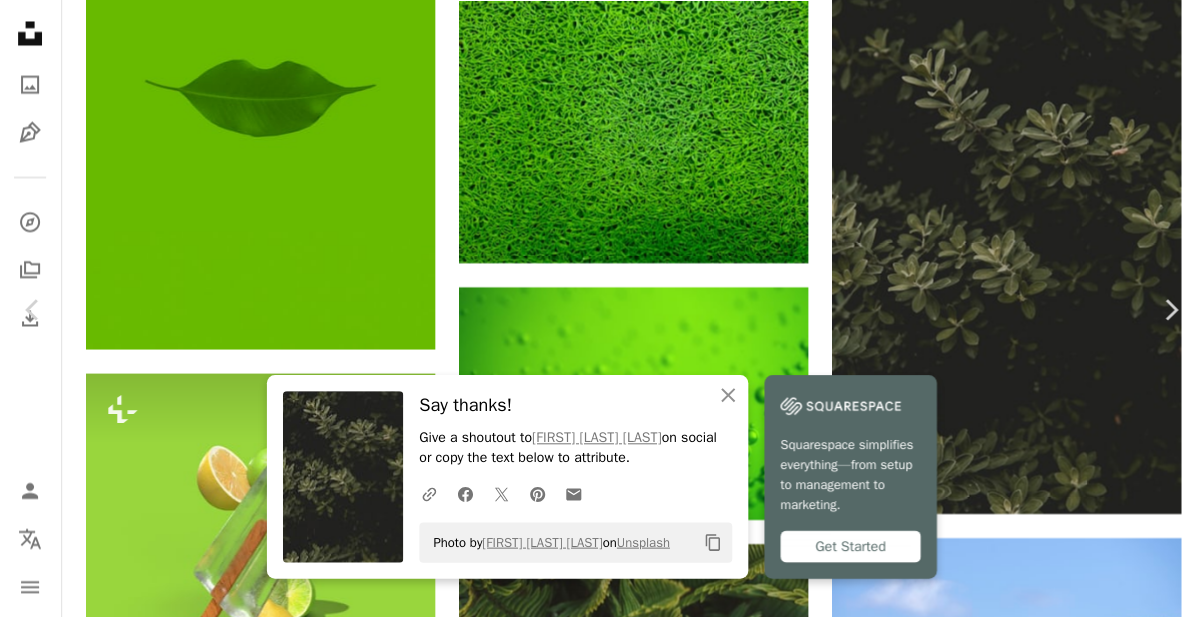 scroll, scrollTop: 17029, scrollLeft: 0, axis: vertical 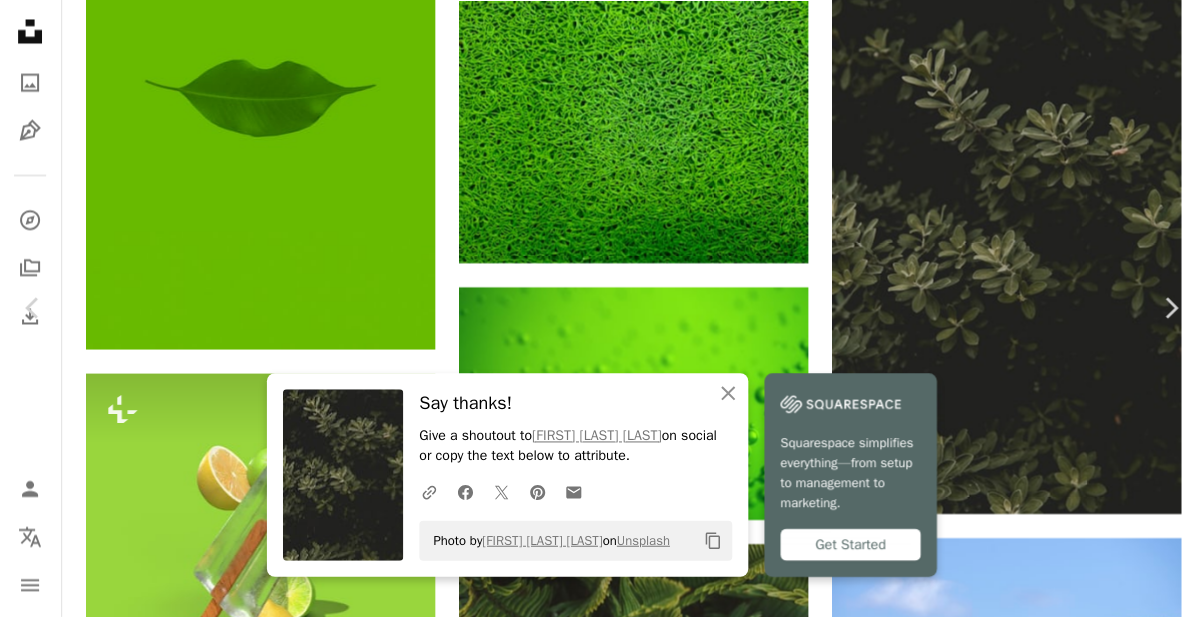 click 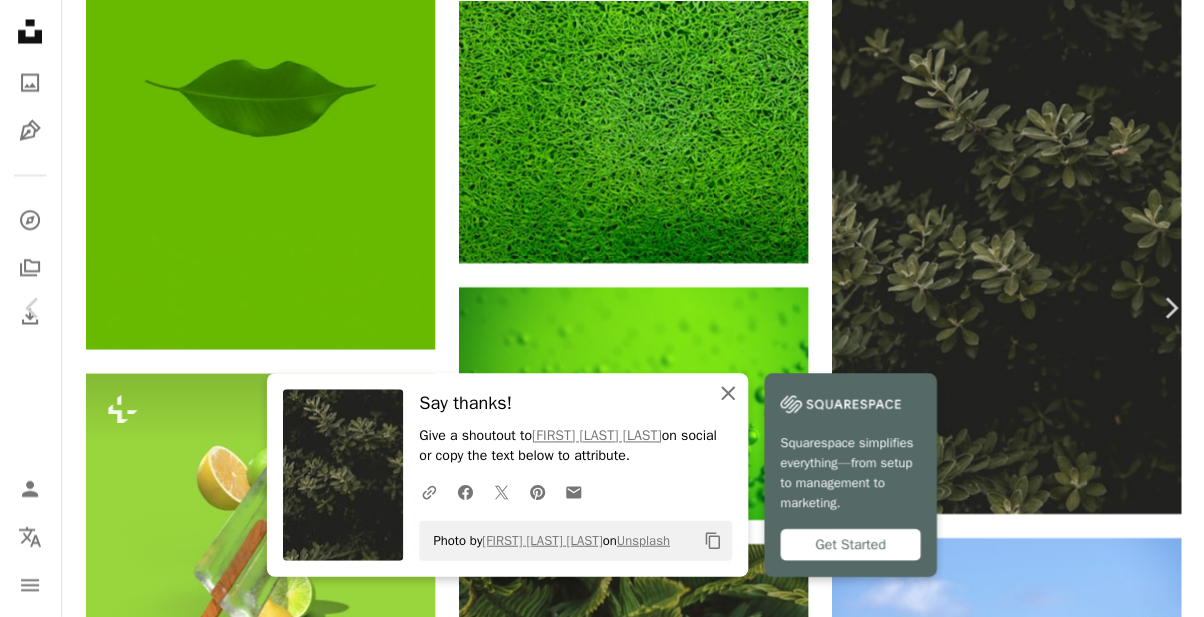 click on "An X shape" 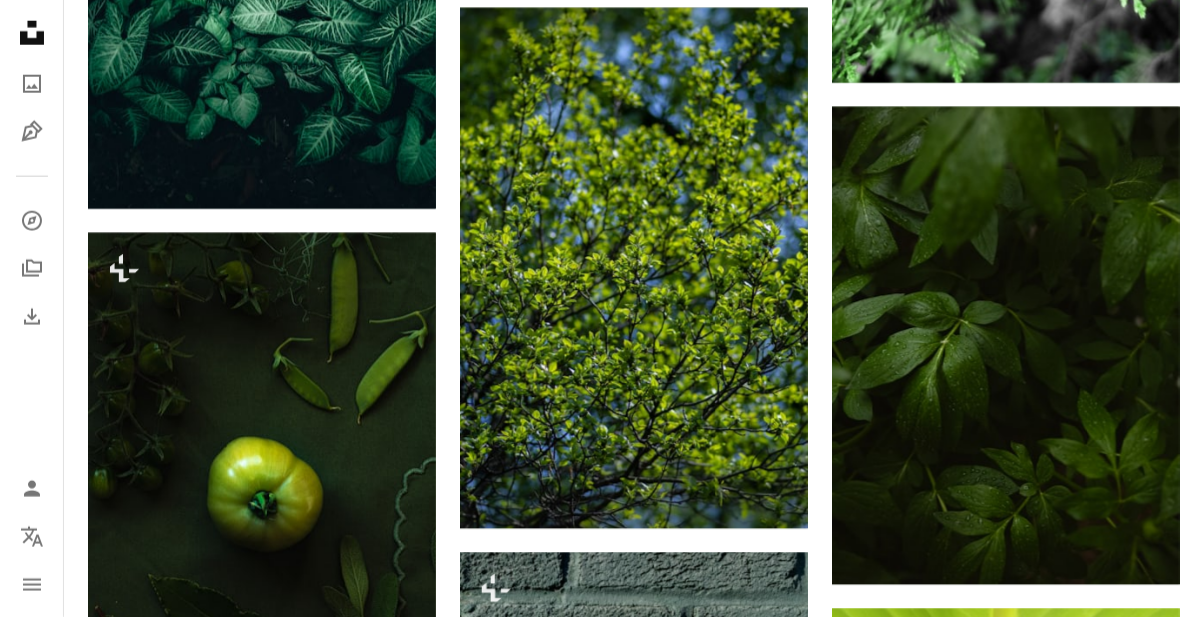 scroll, scrollTop: 26085, scrollLeft: 0, axis: vertical 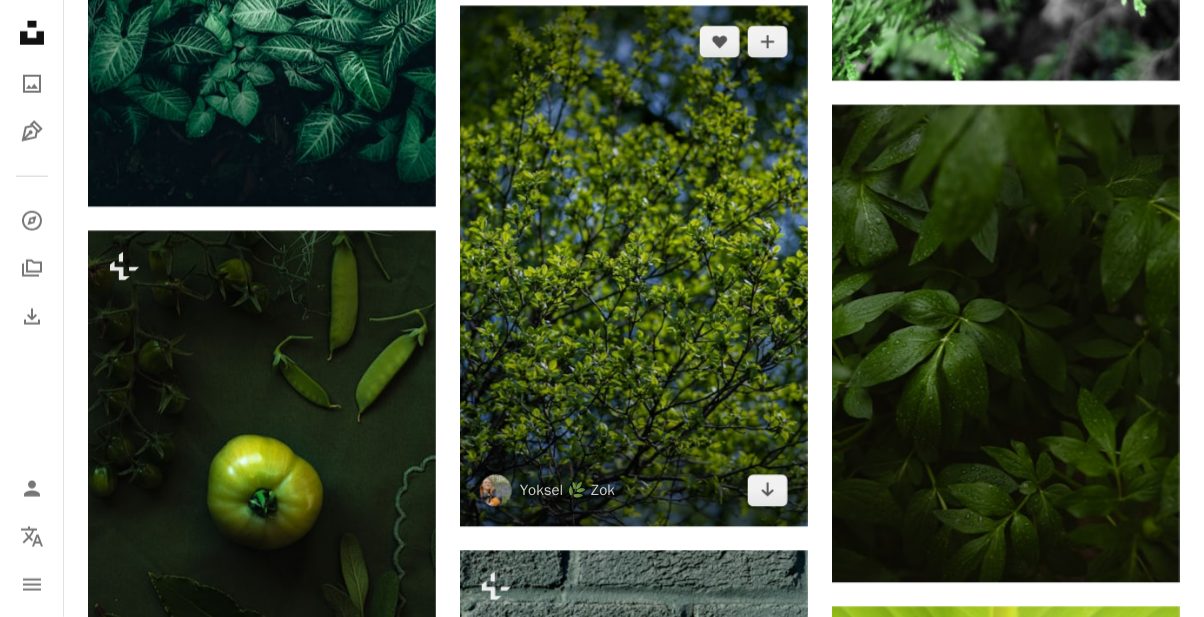 click at bounding box center [634, 266] 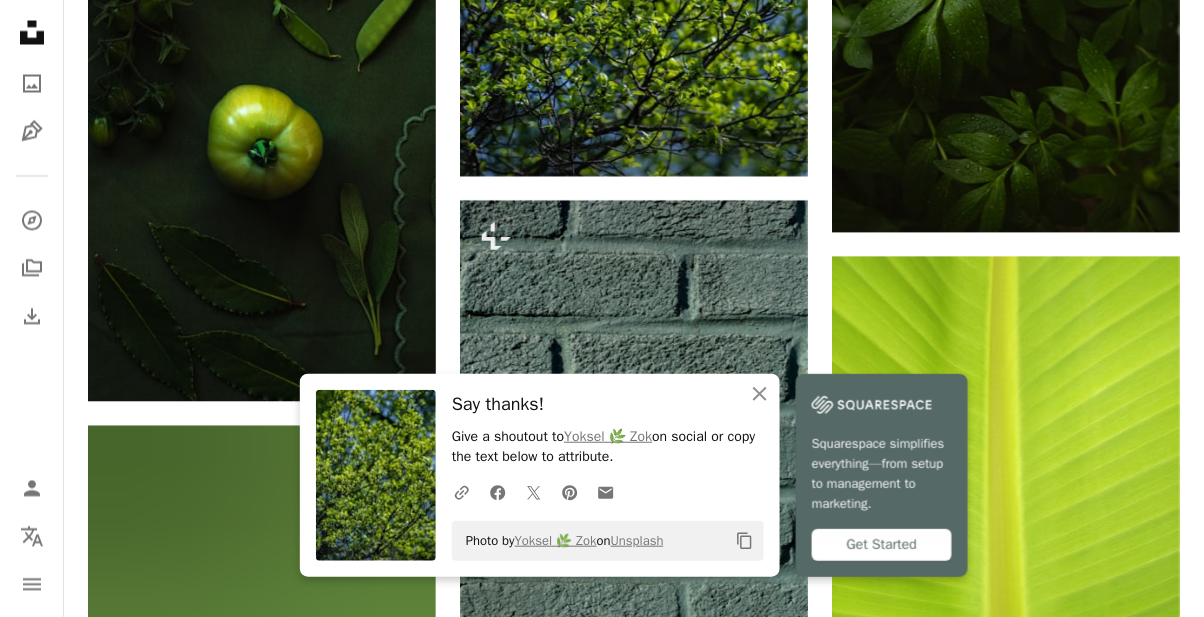scroll, scrollTop: 26440, scrollLeft: 0, axis: vertical 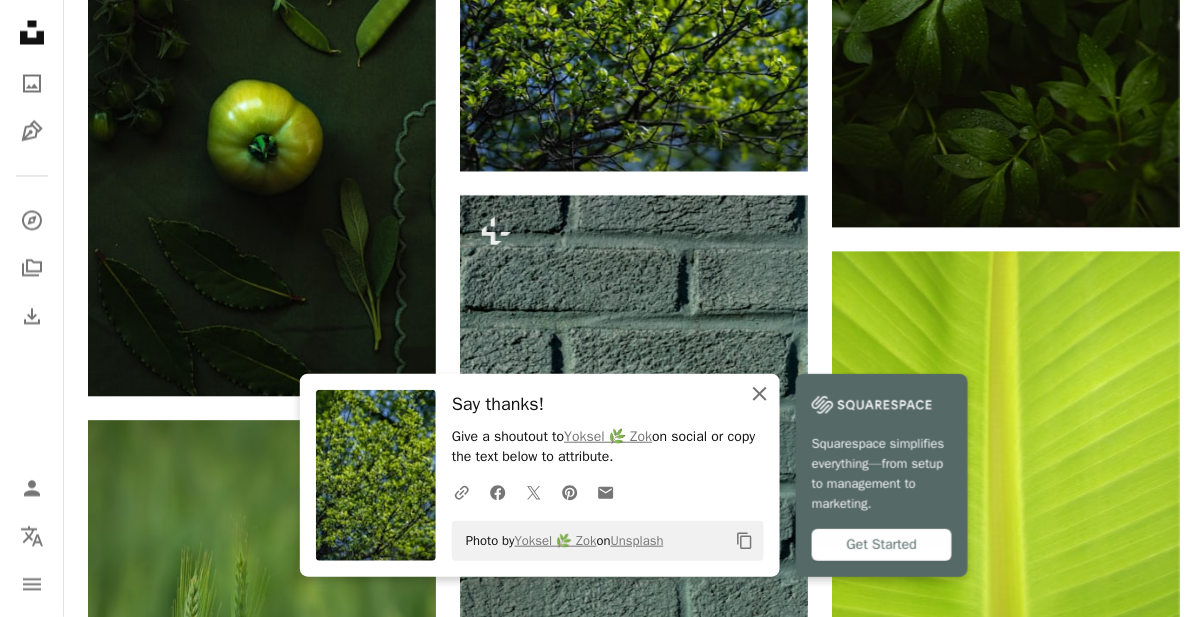 click on "An X shape" 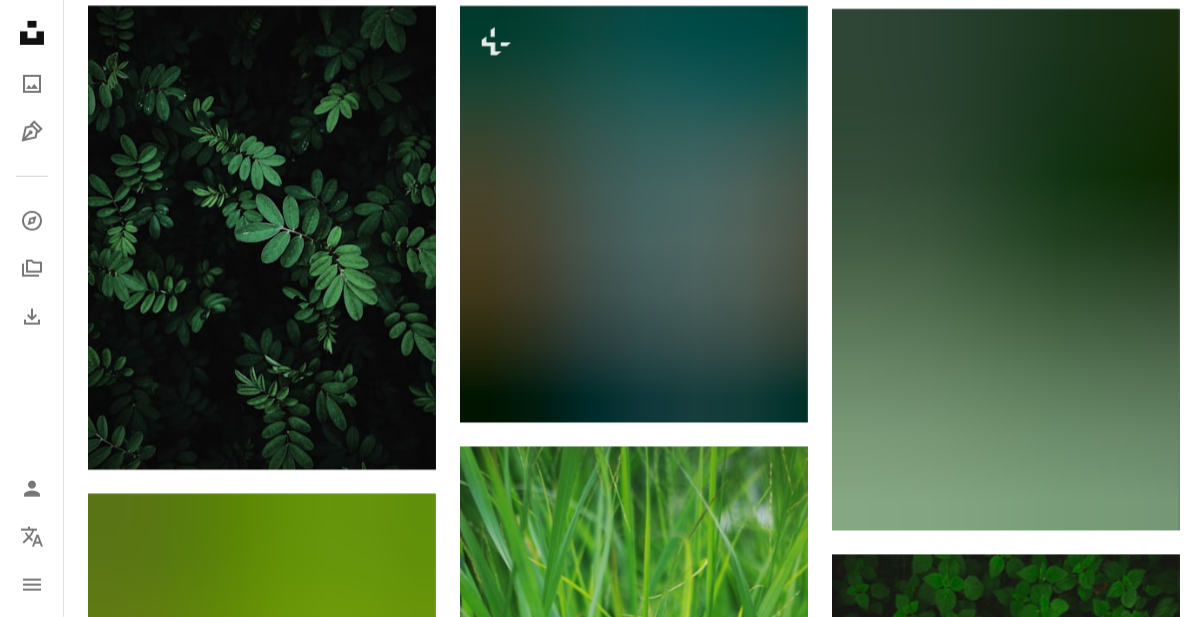 scroll, scrollTop: 31013, scrollLeft: 0, axis: vertical 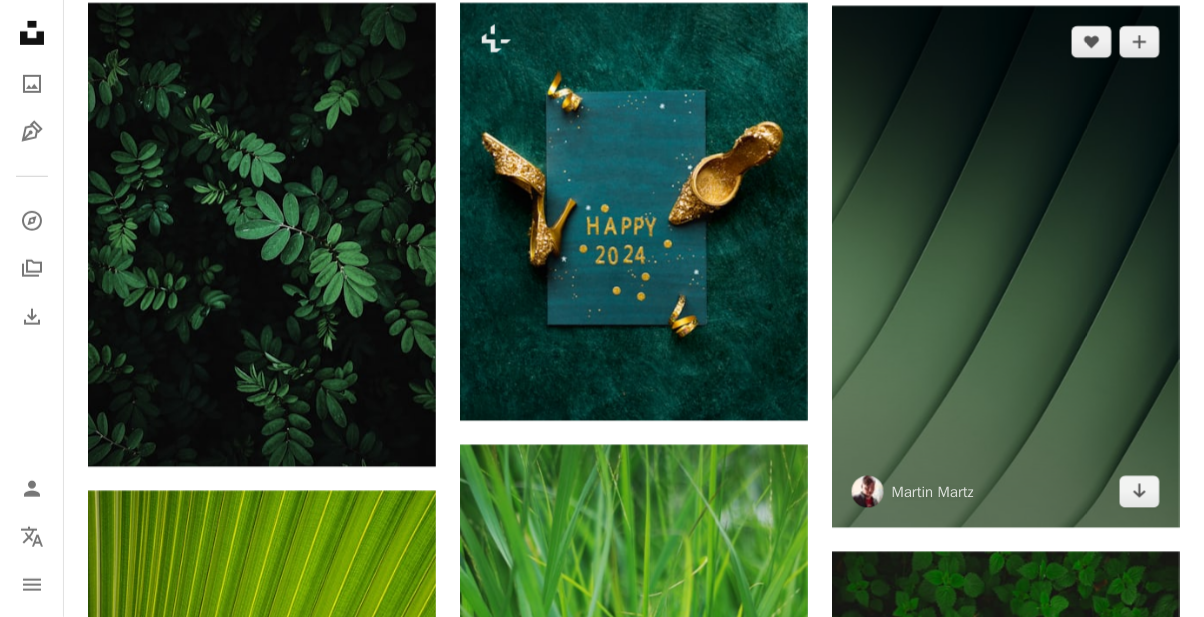 click on "Arrow pointing down" 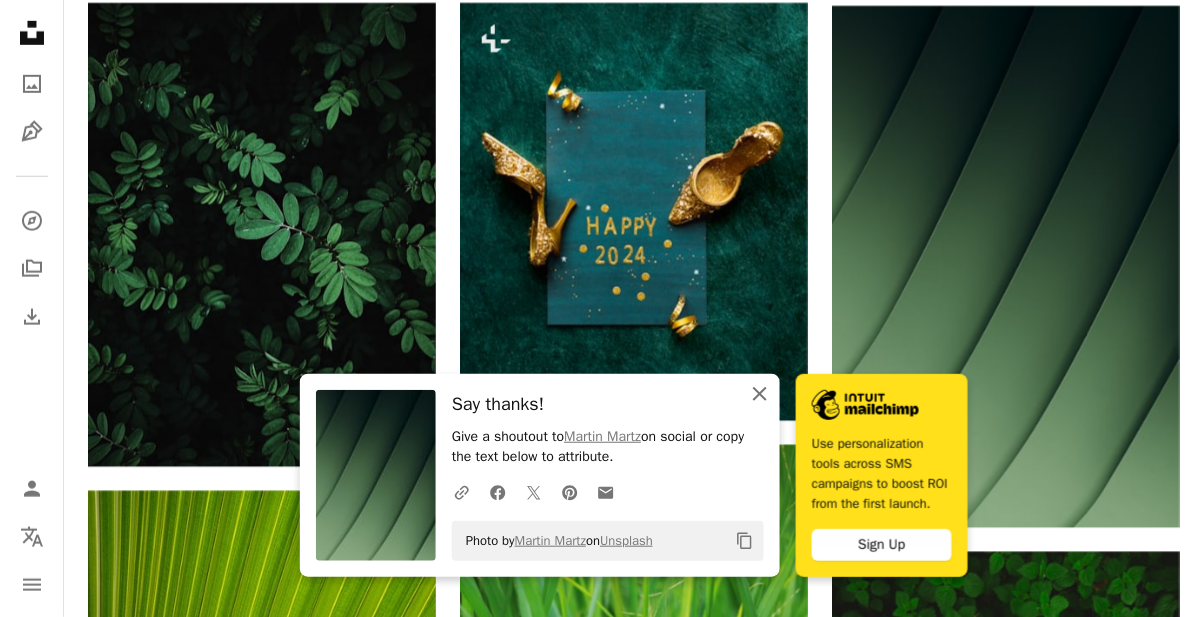 click on "An X shape" 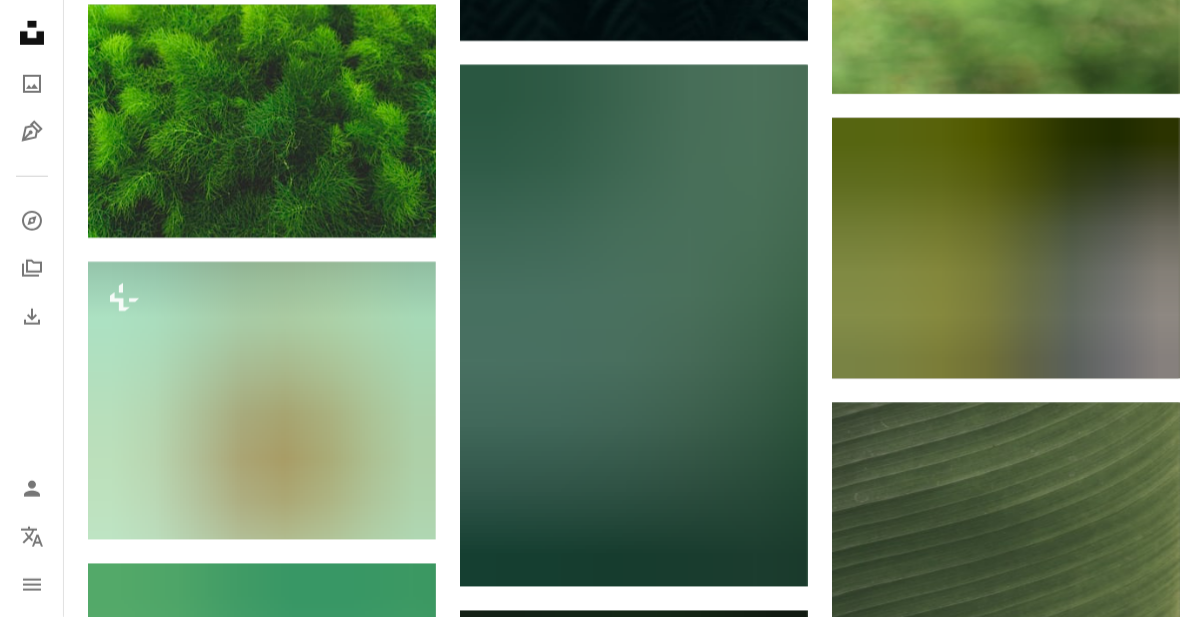 scroll, scrollTop: 37932, scrollLeft: 0, axis: vertical 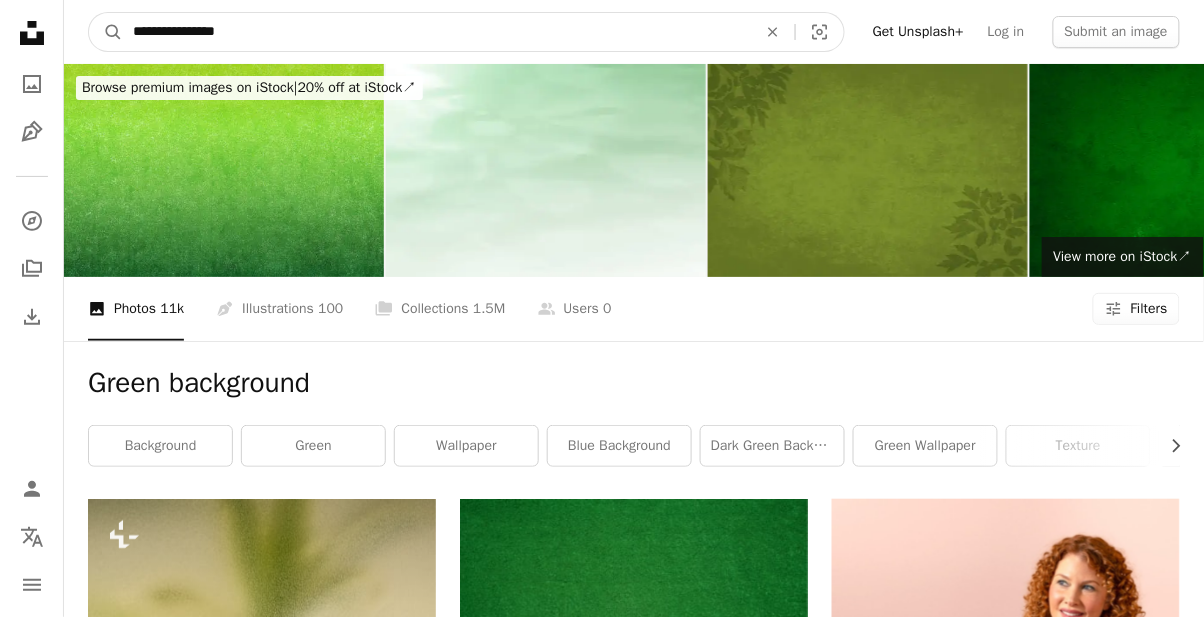 click on "**********" at bounding box center [437, 32] 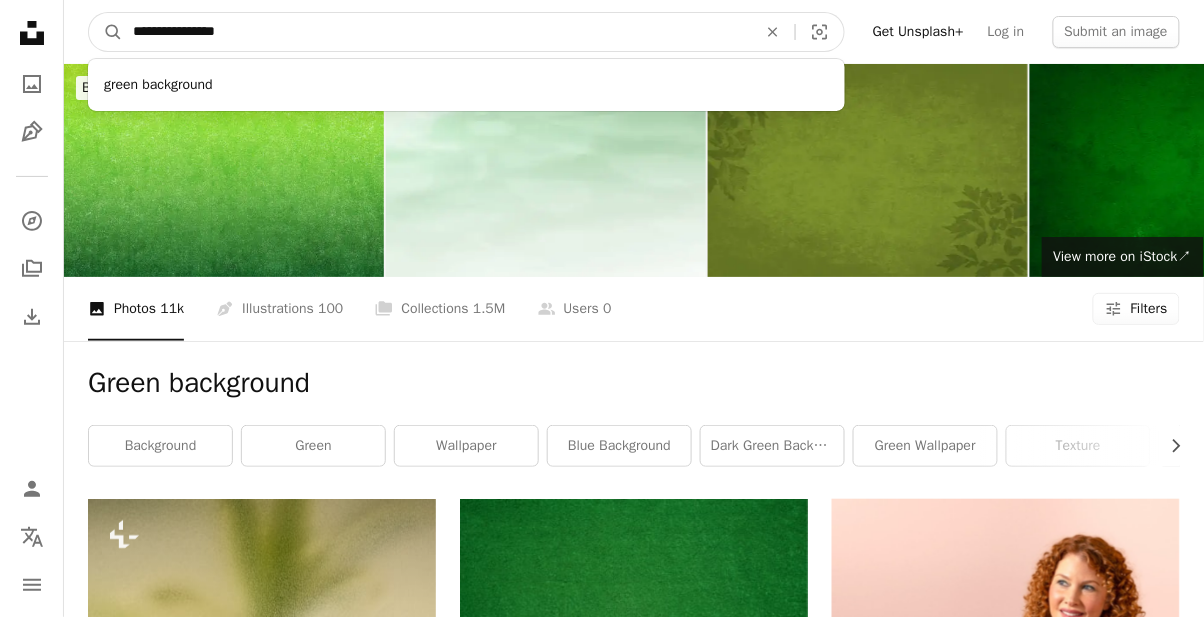 click on "**********" at bounding box center [437, 32] 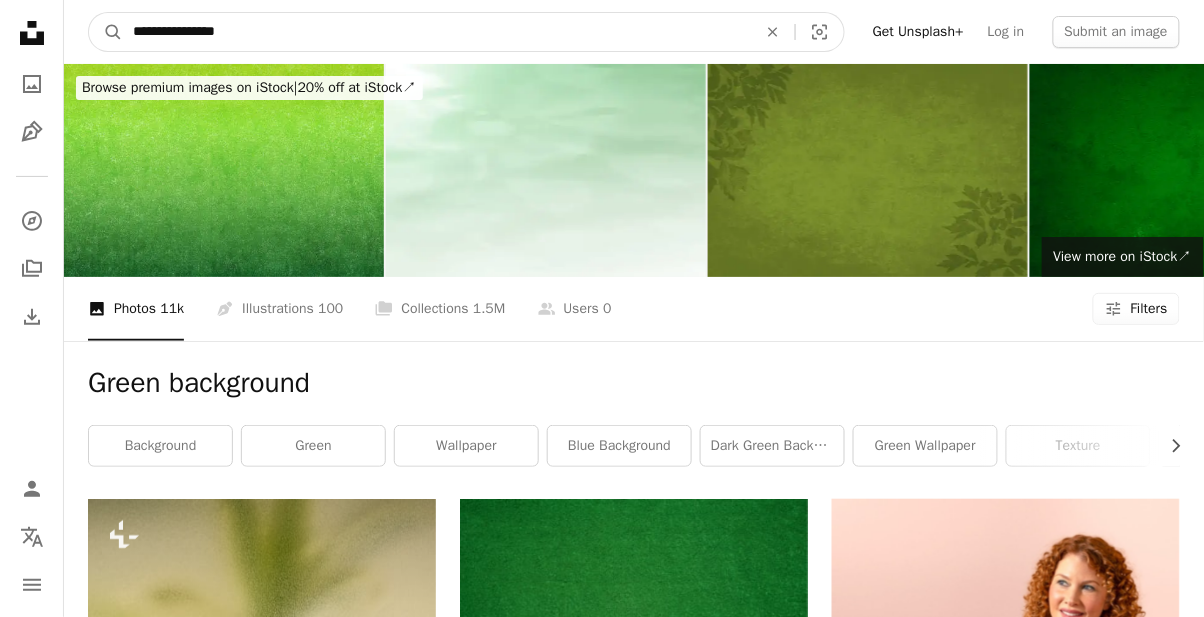 type on "**********" 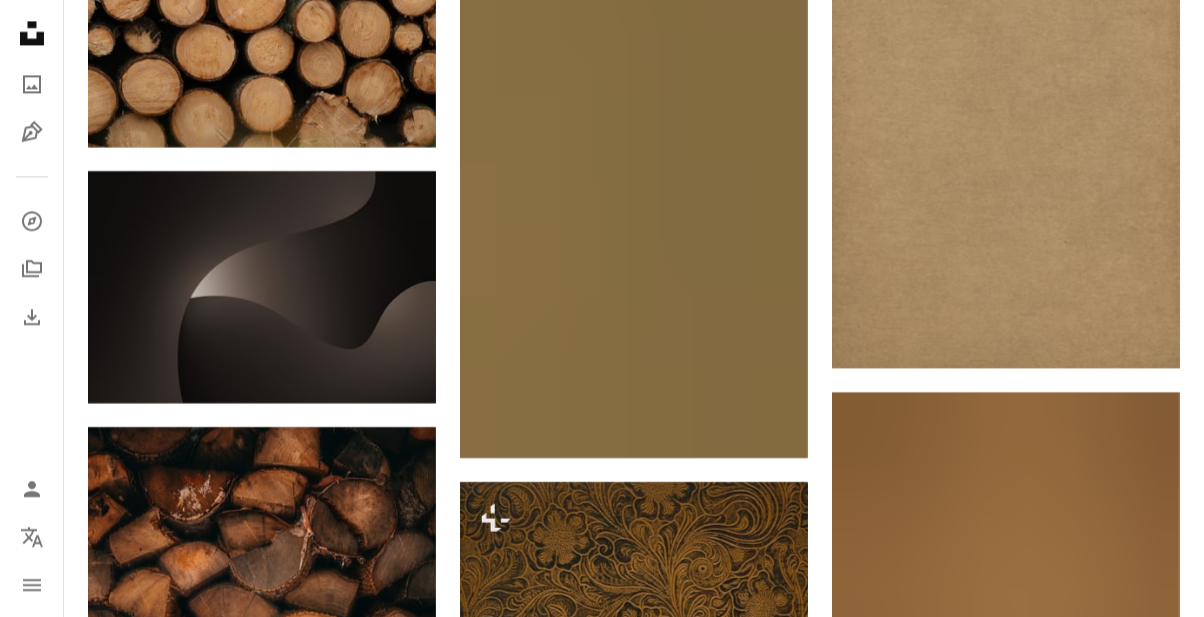 scroll, scrollTop: 2729, scrollLeft: 0, axis: vertical 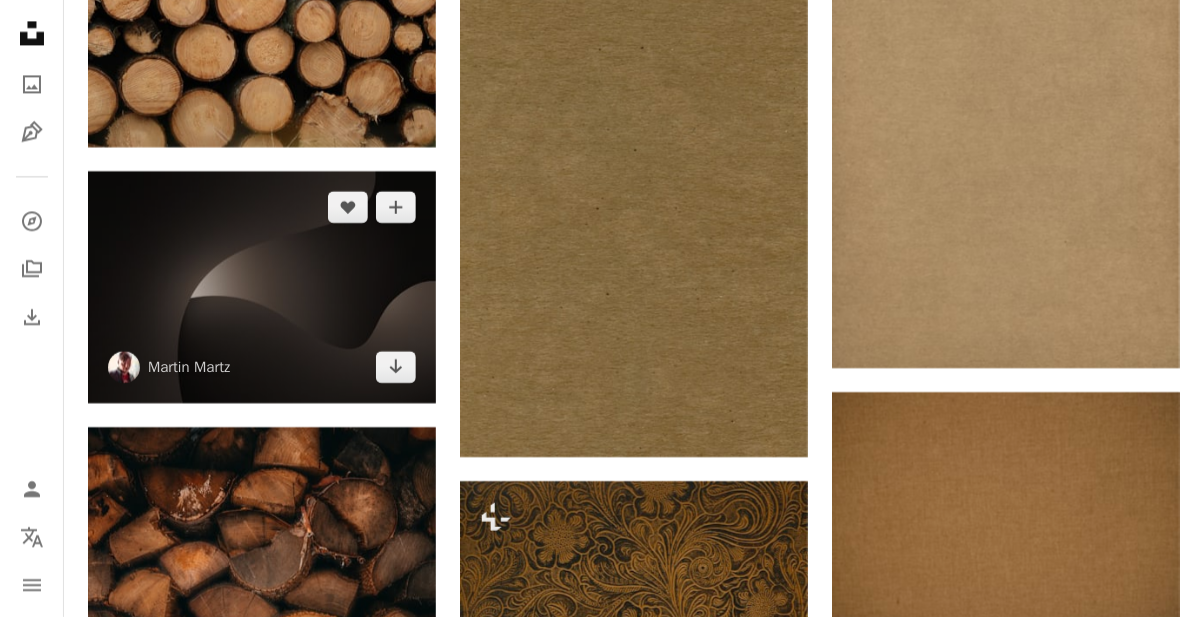 click at bounding box center [262, 287] 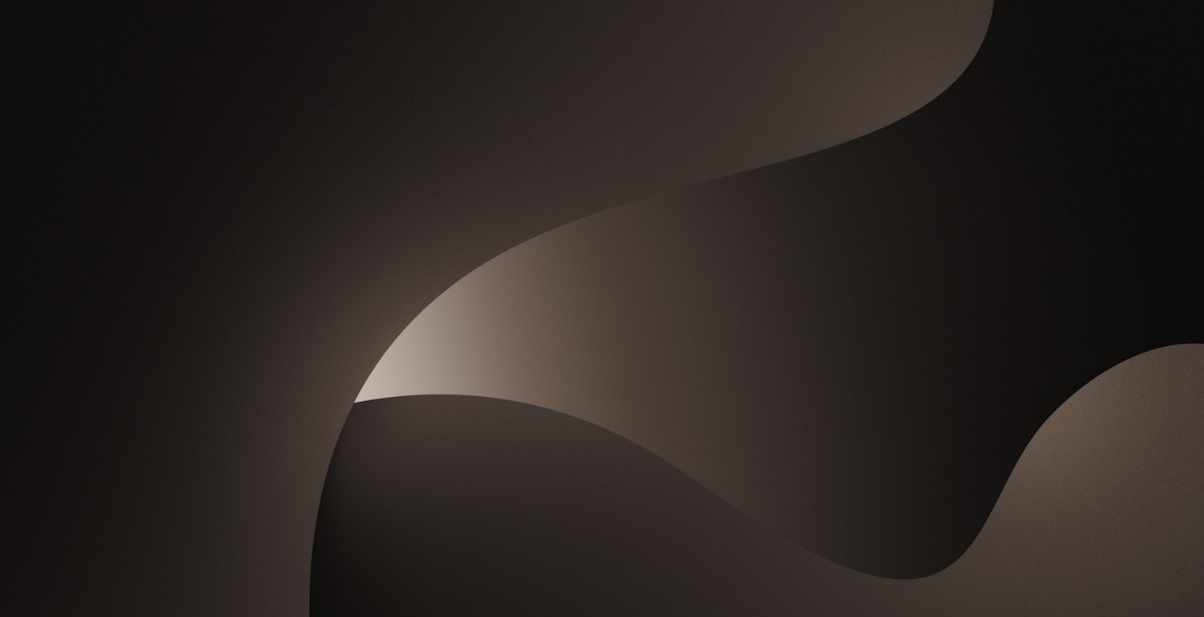 scroll, scrollTop: 121, scrollLeft: 0, axis: vertical 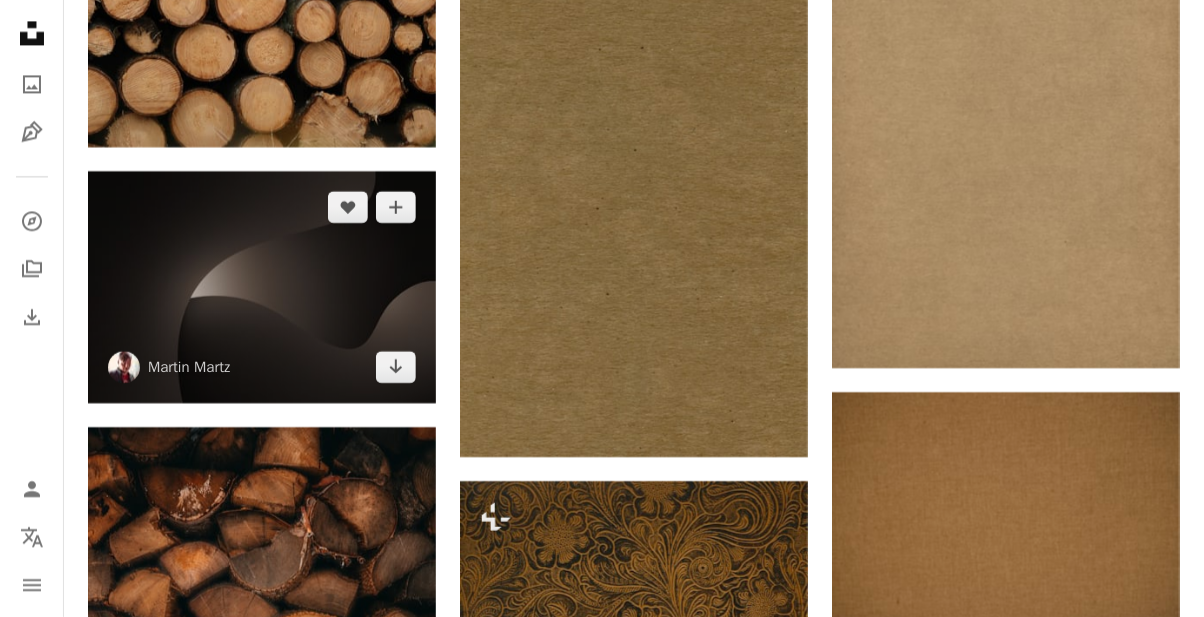 click at bounding box center (262, 287) 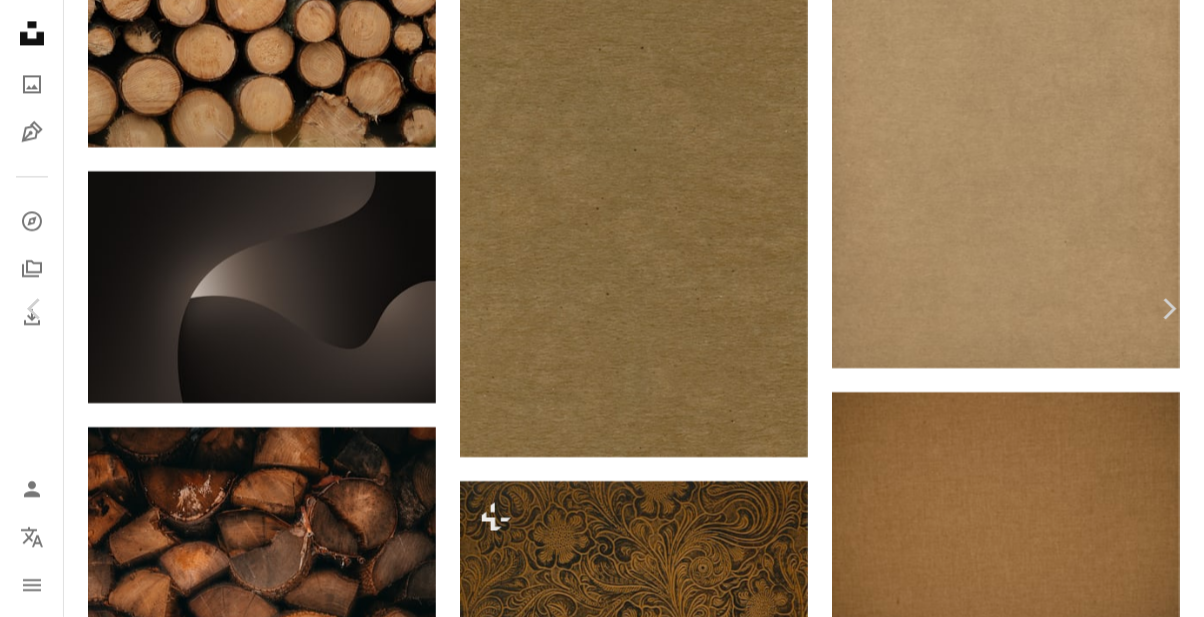 click on "Download free" at bounding box center [1005, 3404] 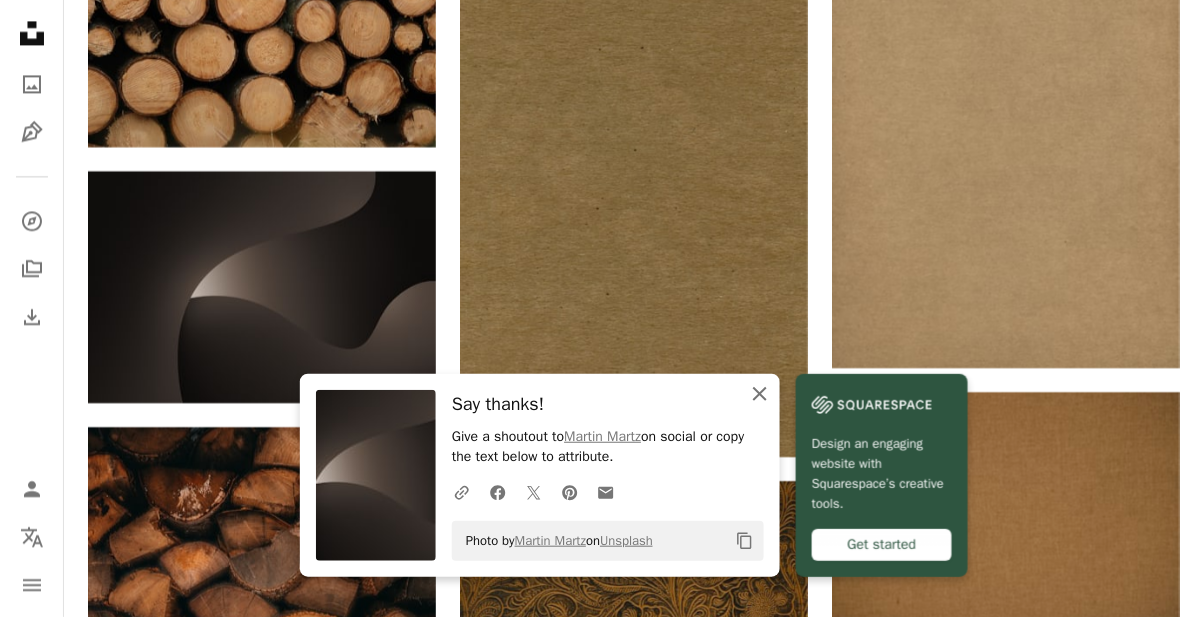 click on "An X shape" 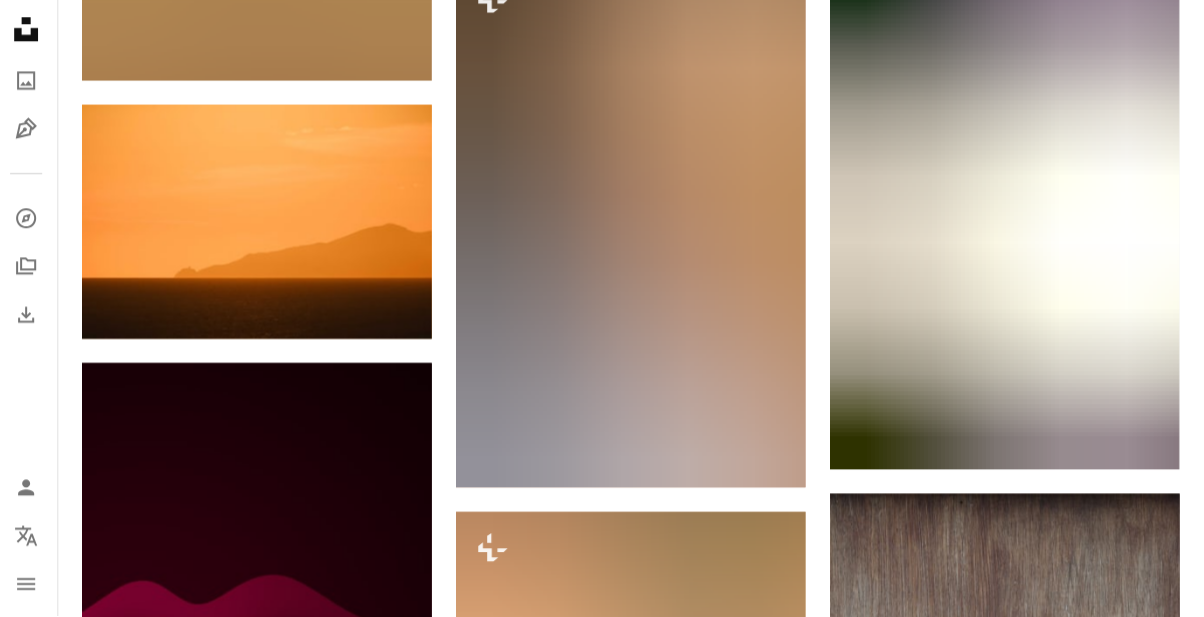scroll, scrollTop: 13934, scrollLeft: 0, axis: vertical 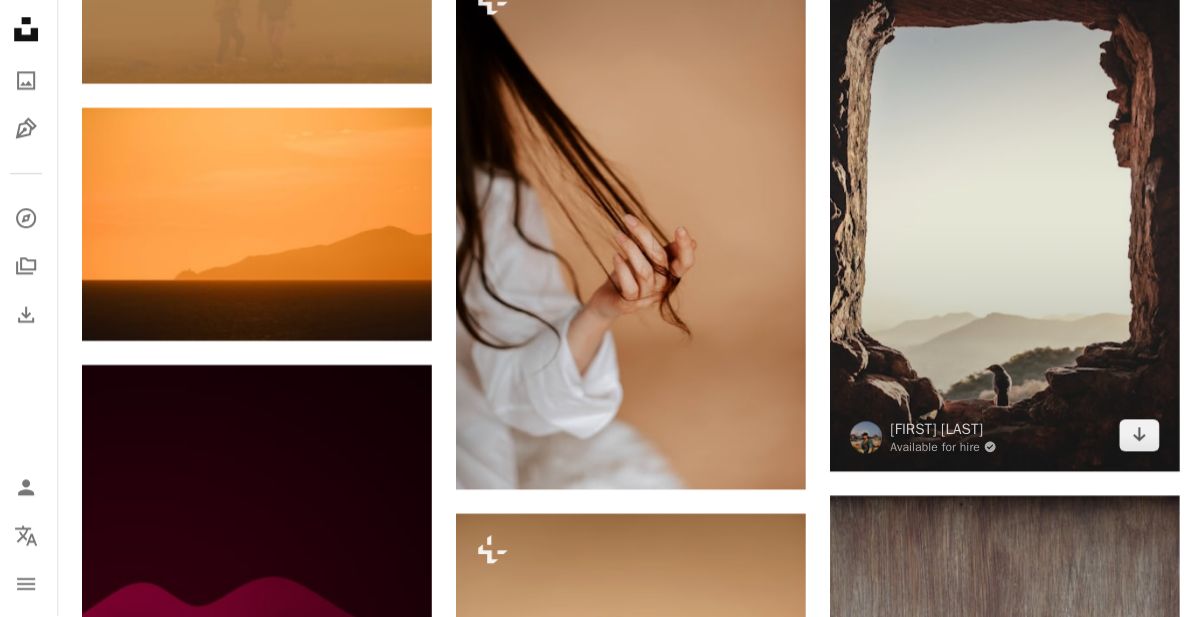 click at bounding box center [1006, 212] 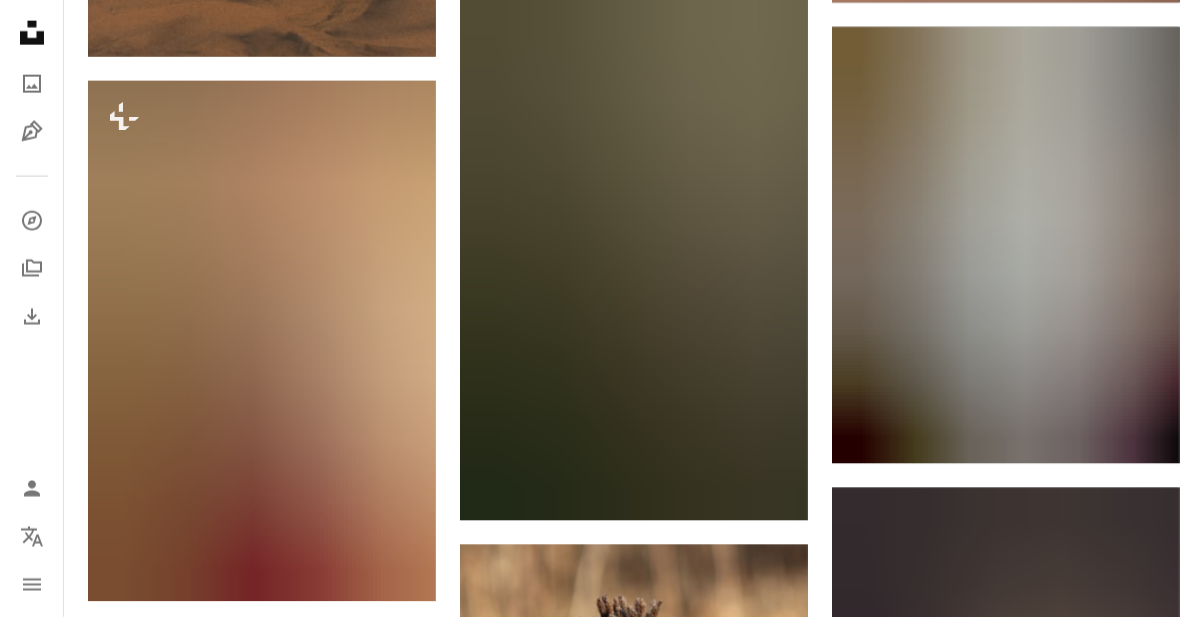 scroll, scrollTop: 29605, scrollLeft: 0, axis: vertical 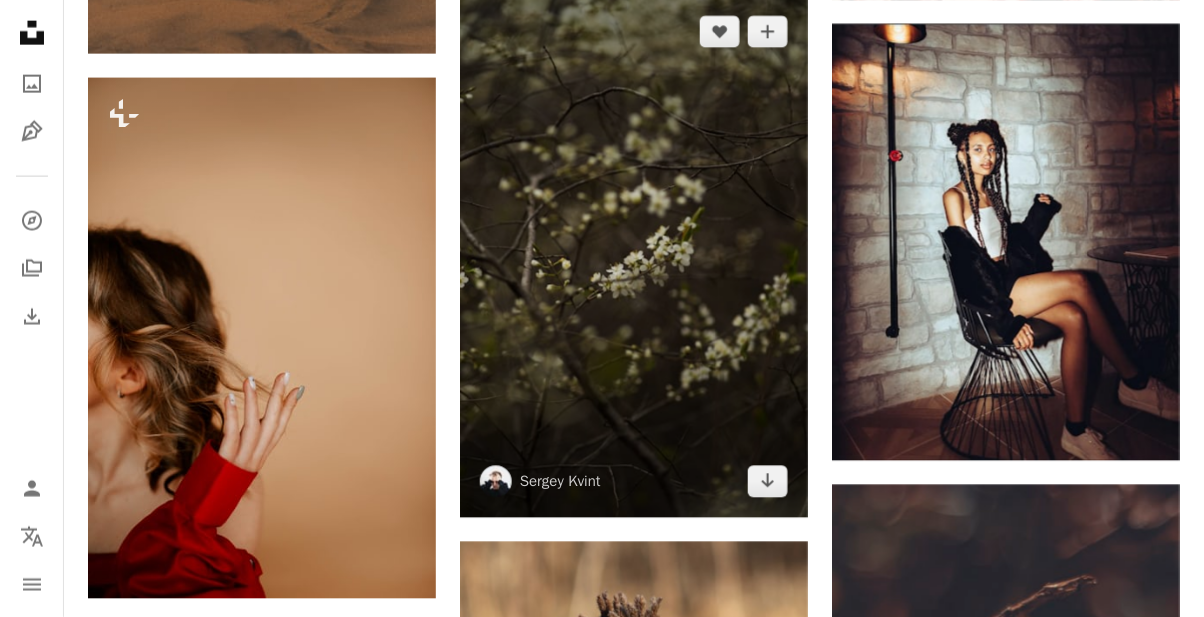 click at bounding box center [634, 257] 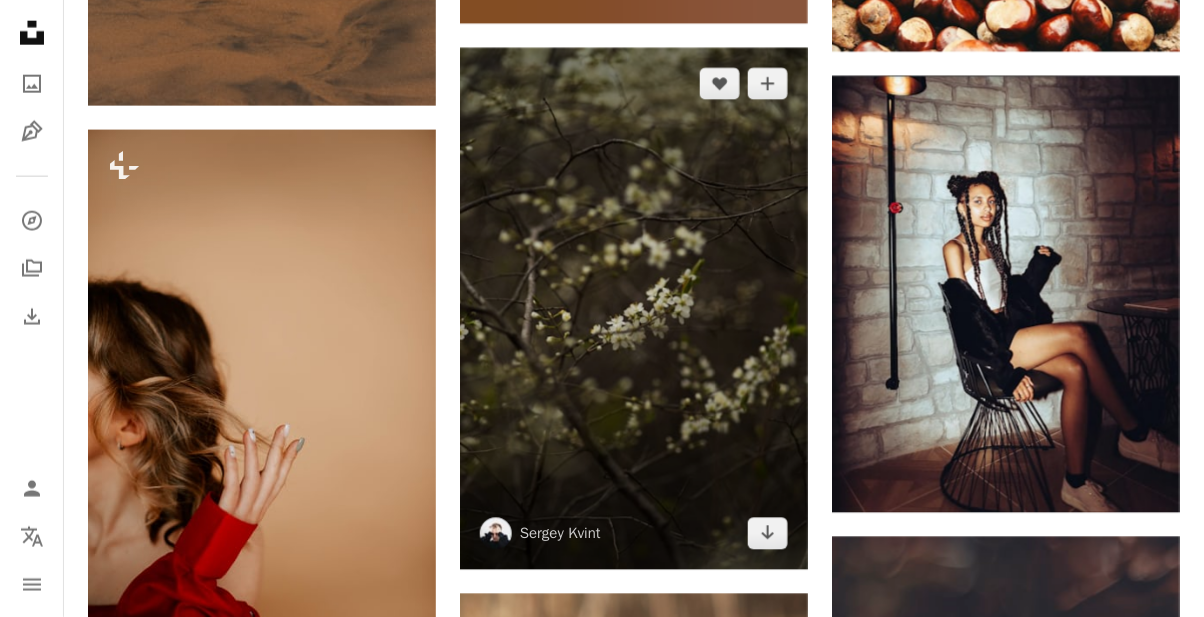 scroll, scrollTop: 29584, scrollLeft: 0, axis: vertical 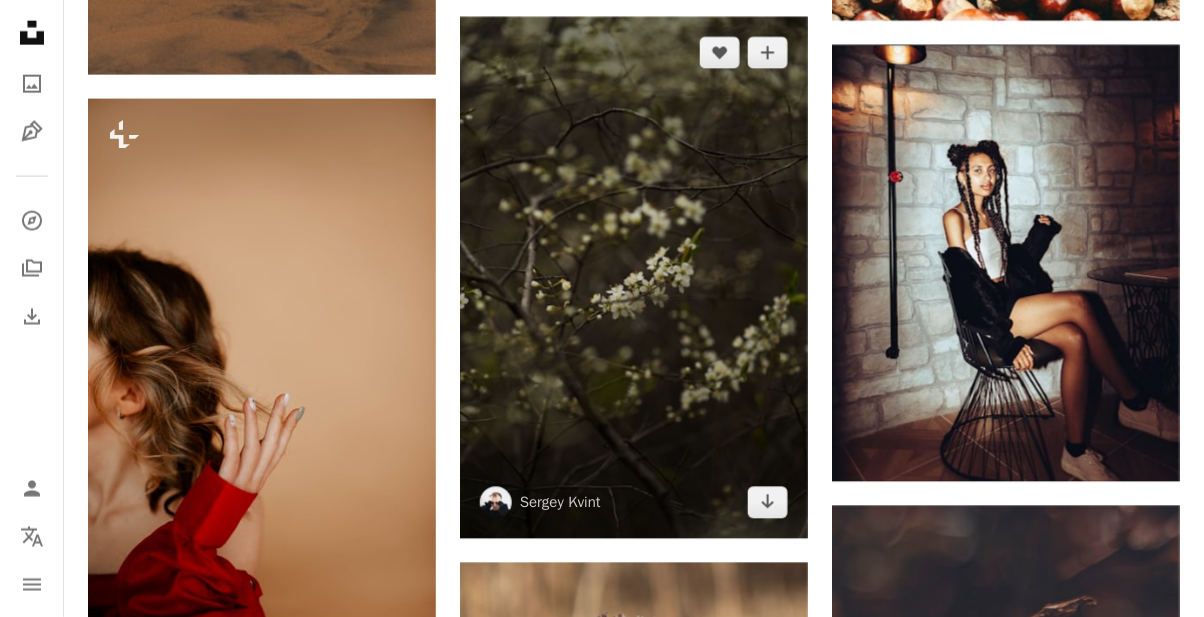 click at bounding box center [634, 278] 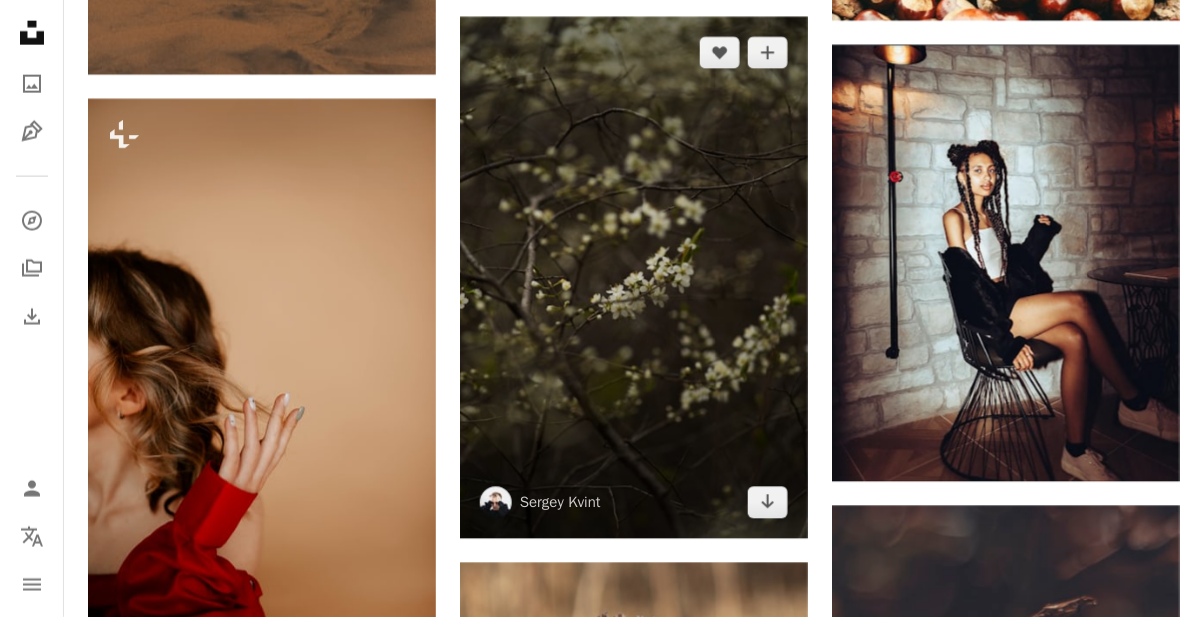 click on "Arrow pointing down" at bounding box center (768, 503) 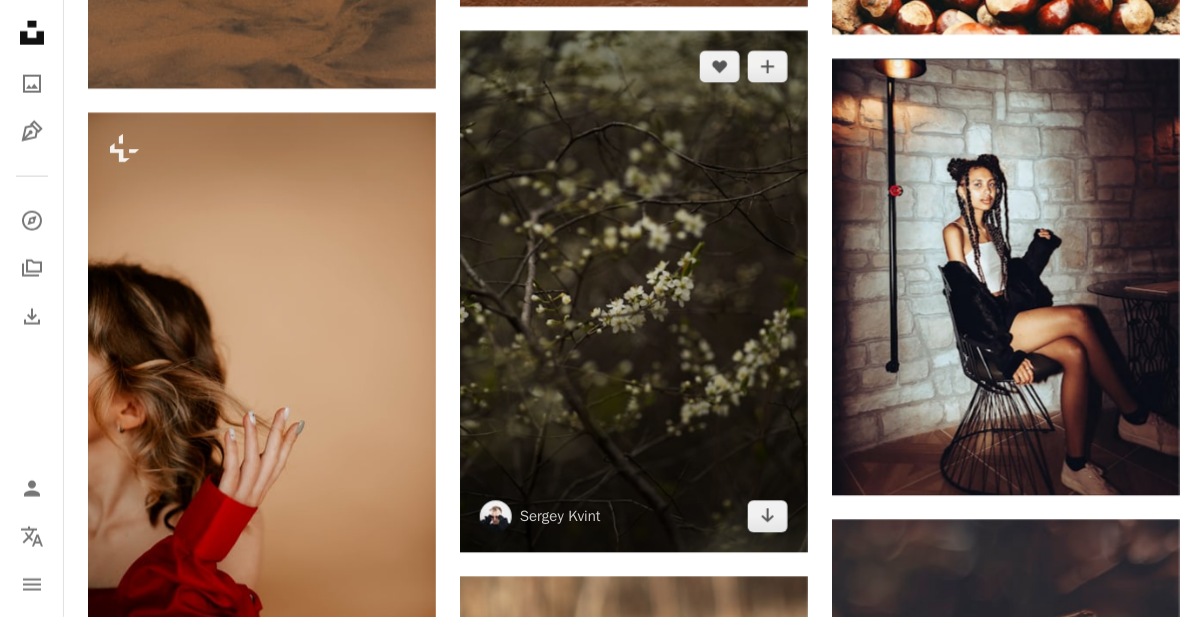 scroll, scrollTop: 29567, scrollLeft: 0, axis: vertical 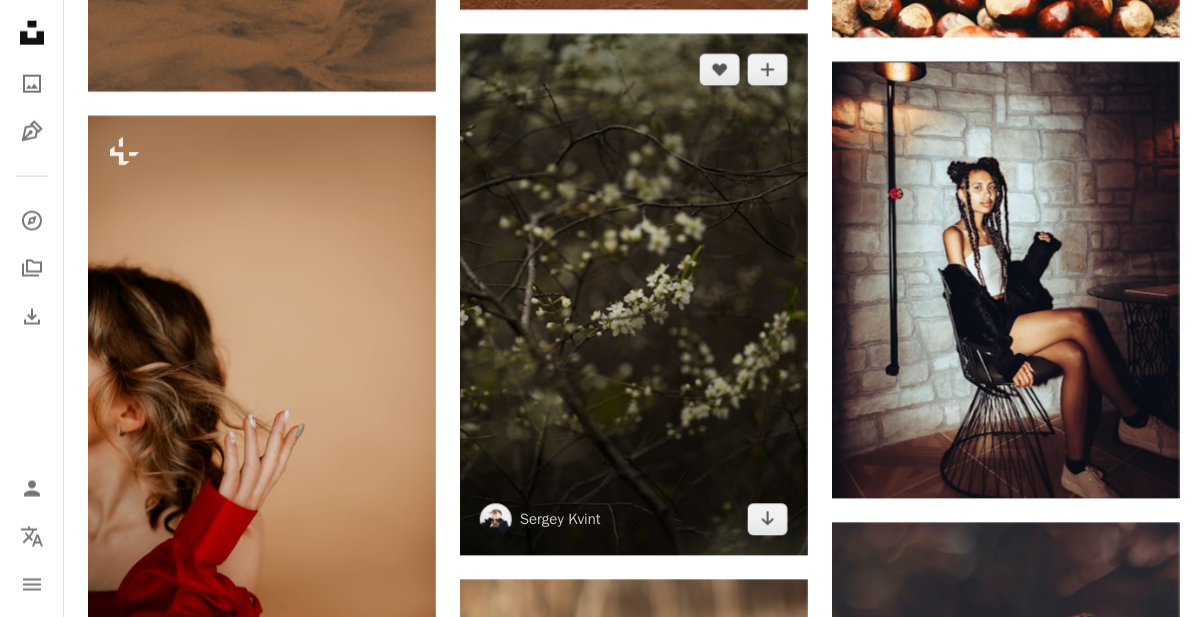 click at bounding box center [634, 295] 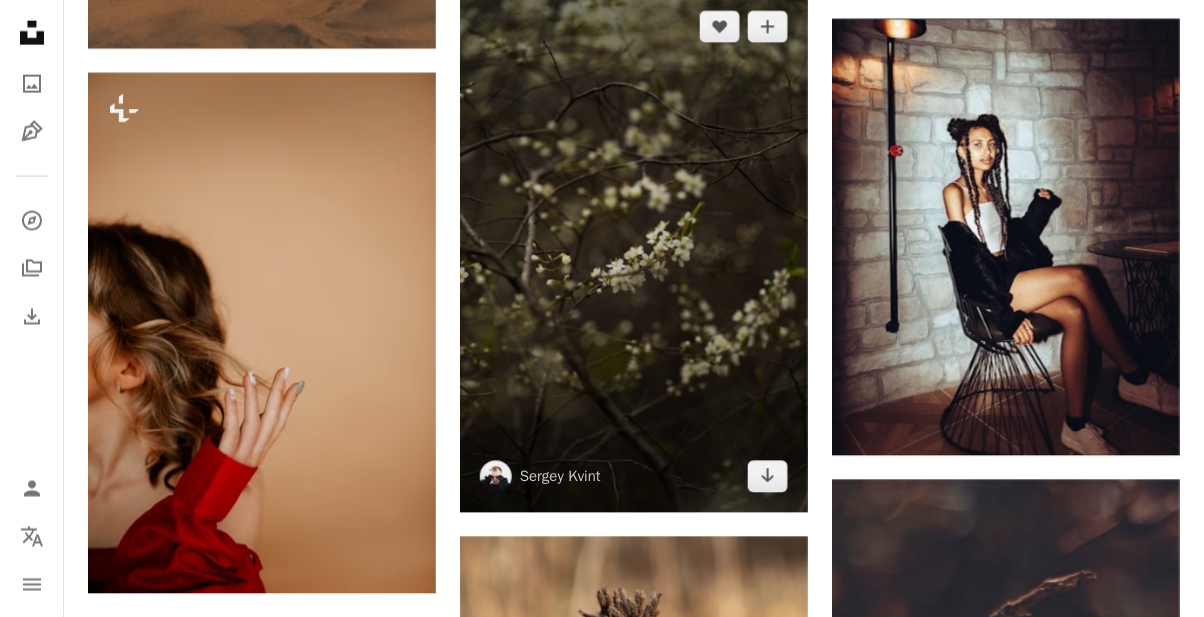scroll, scrollTop: 29607, scrollLeft: 0, axis: vertical 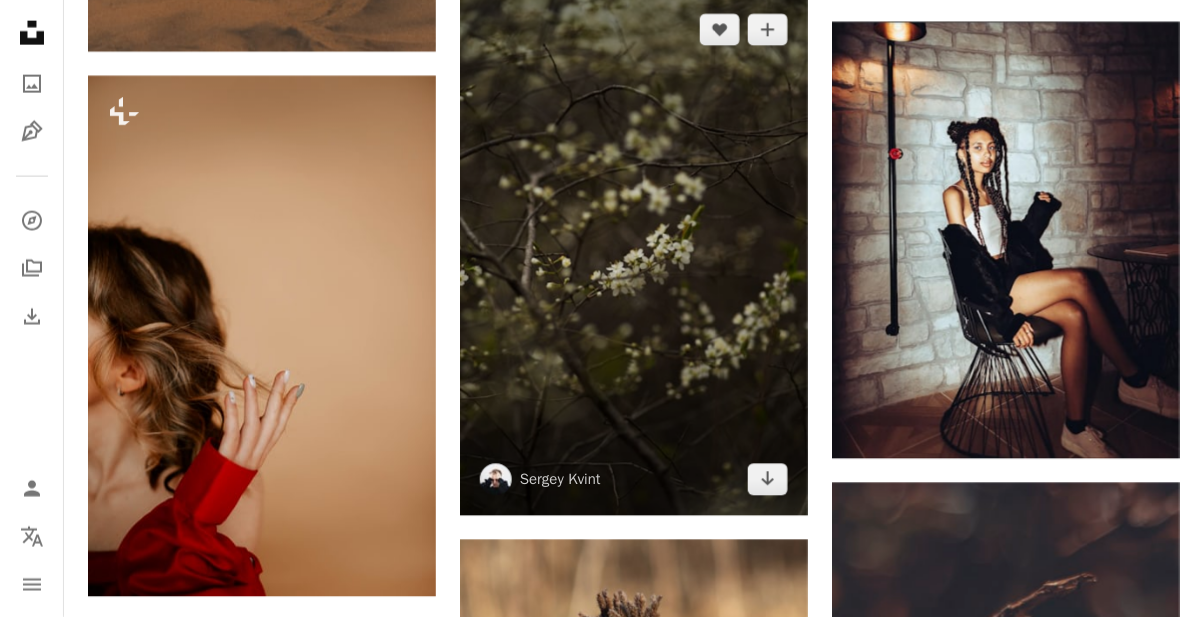 click at bounding box center (634, 255) 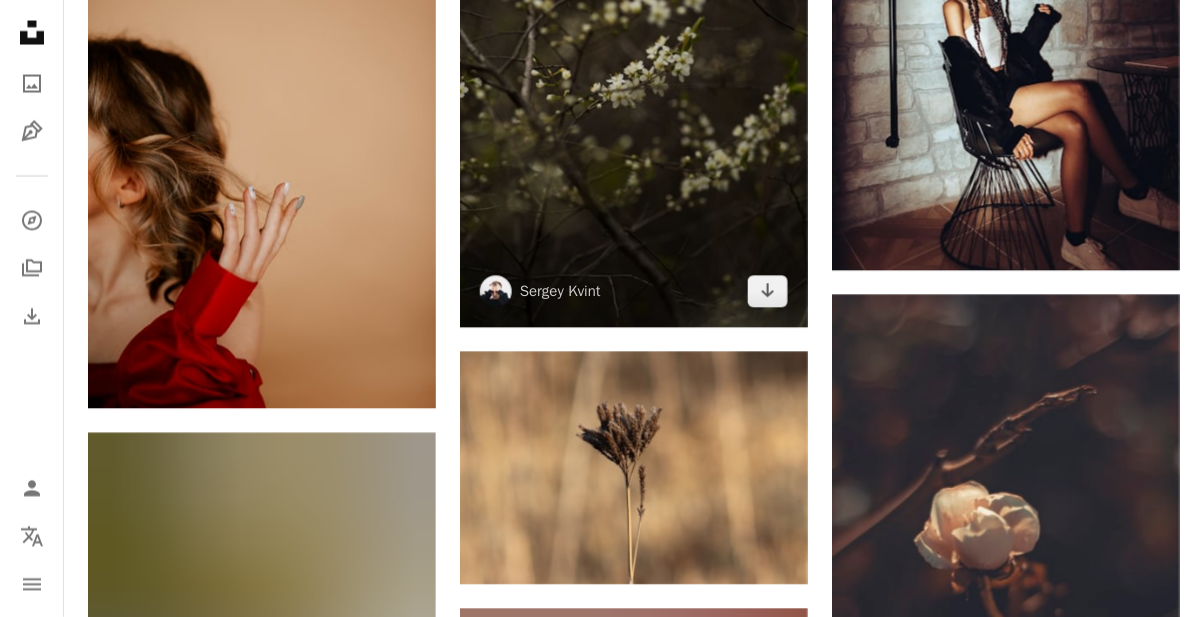 scroll, scrollTop: 29763, scrollLeft: 0, axis: vertical 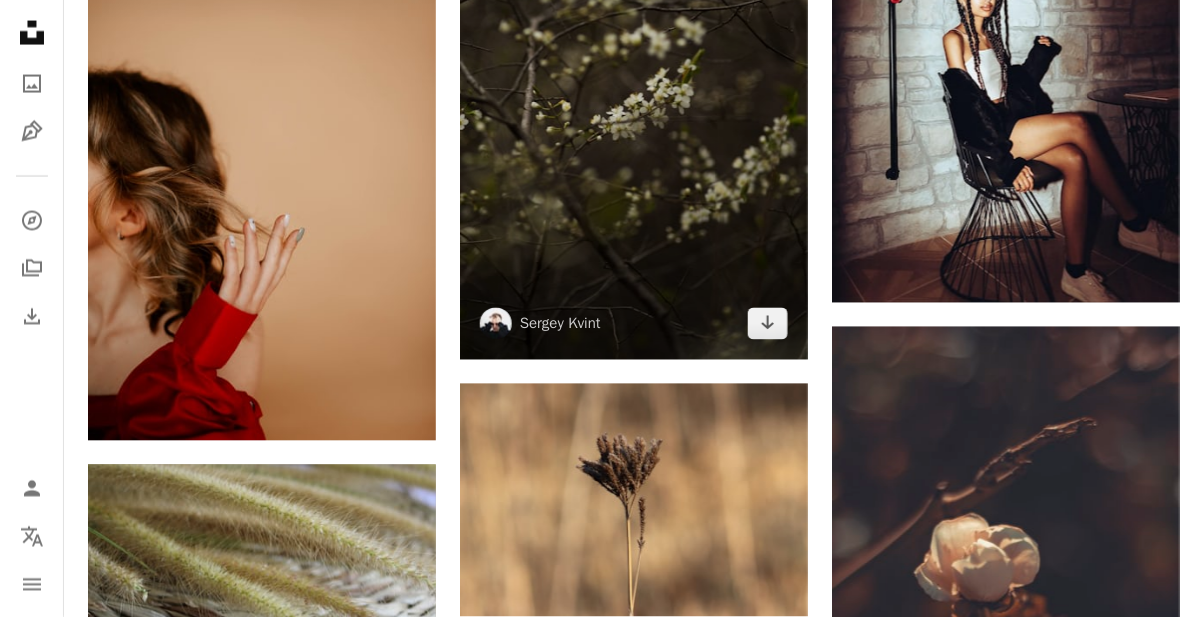 click at bounding box center [634, 99] 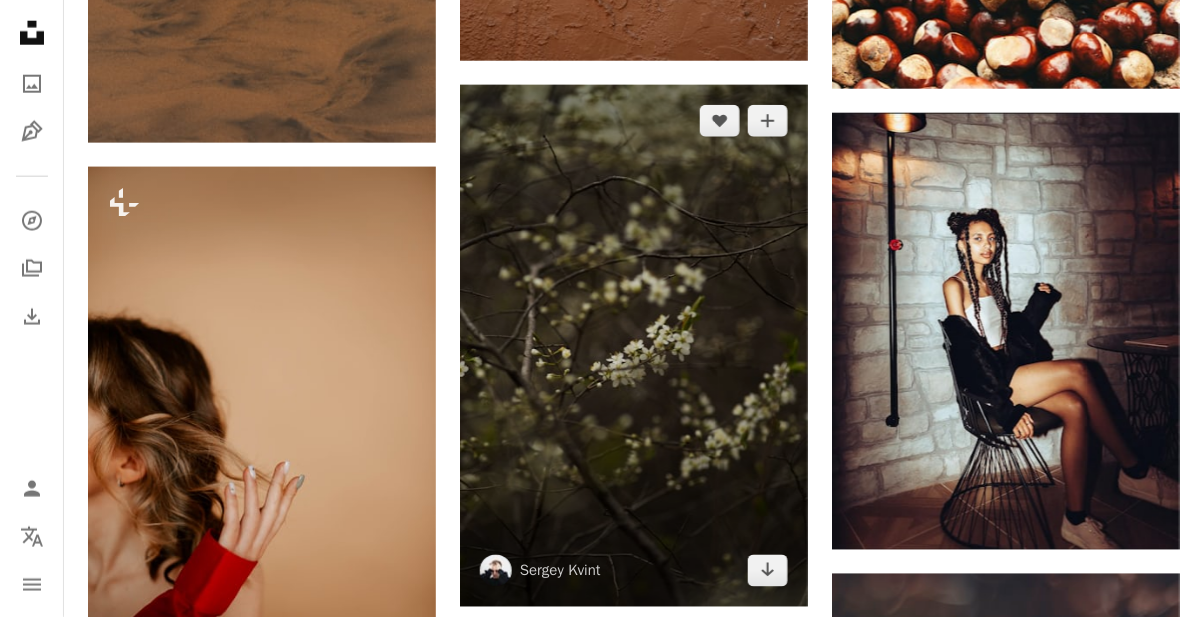 scroll, scrollTop: 29512, scrollLeft: 0, axis: vertical 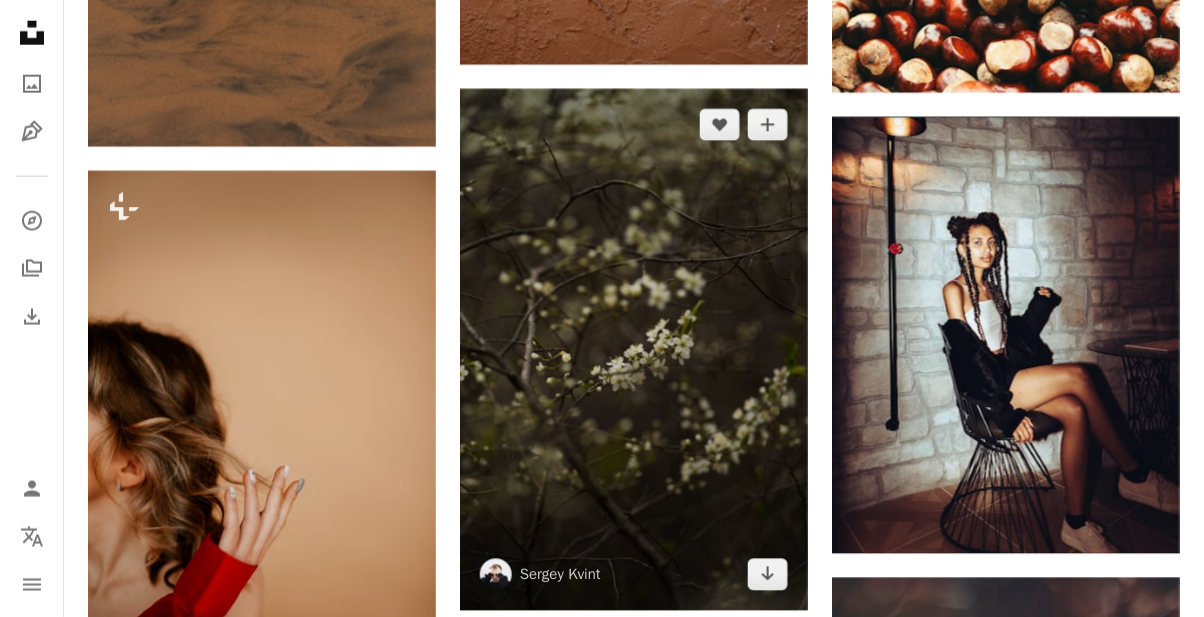 click on "A plus sign" 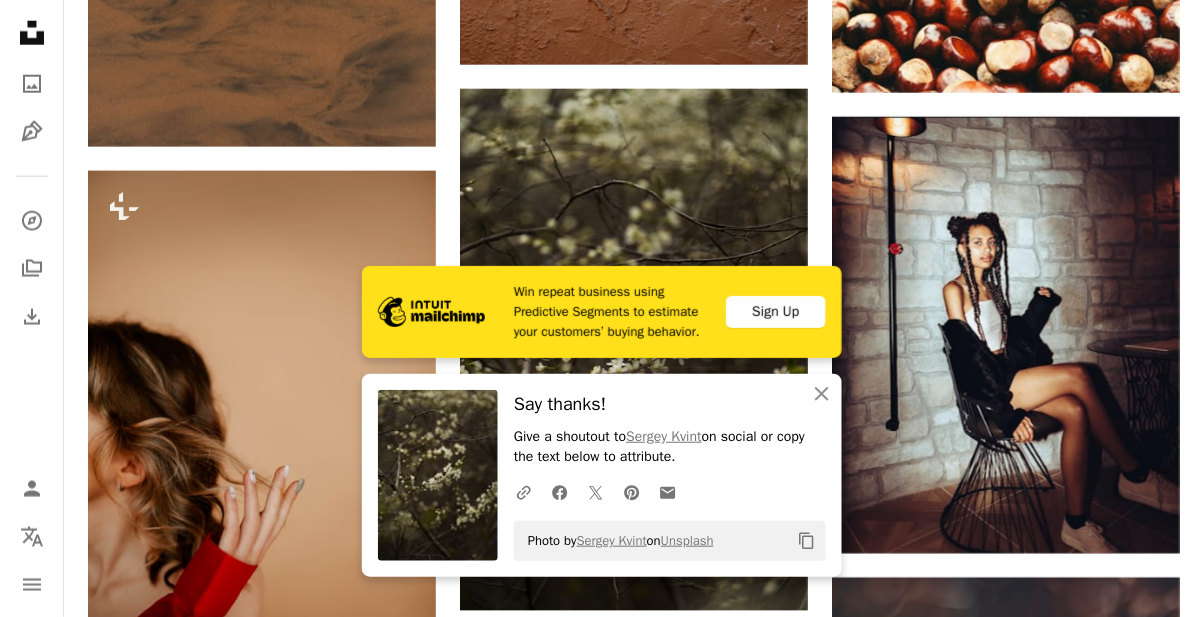 type on "**********" 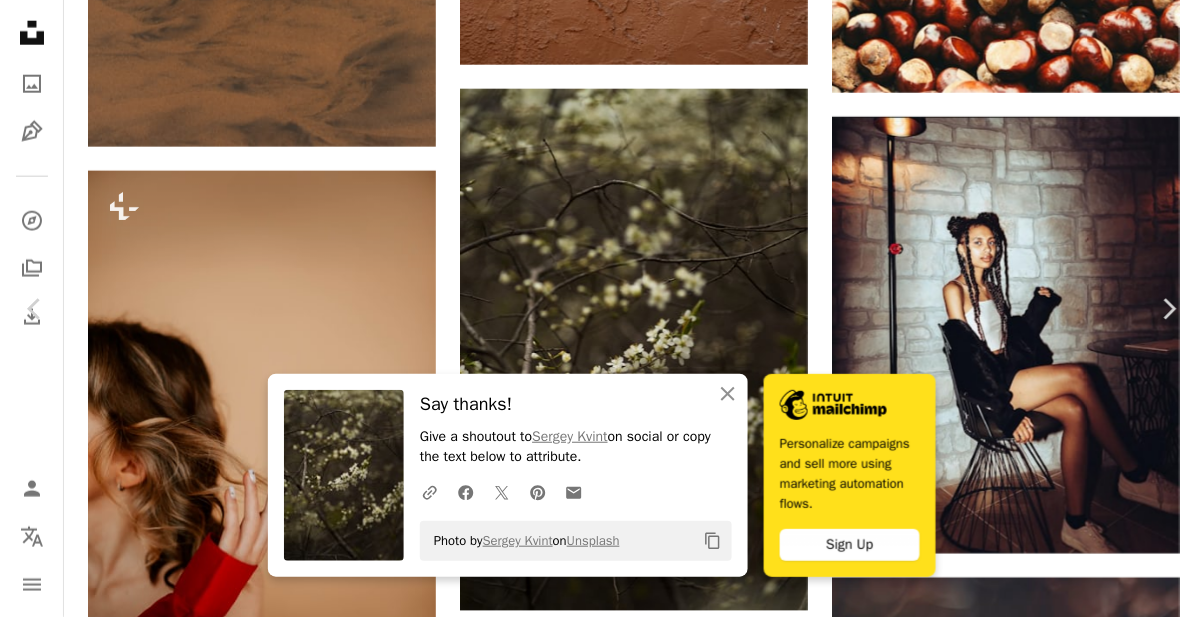 scroll, scrollTop: 283, scrollLeft: 0, axis: vertical 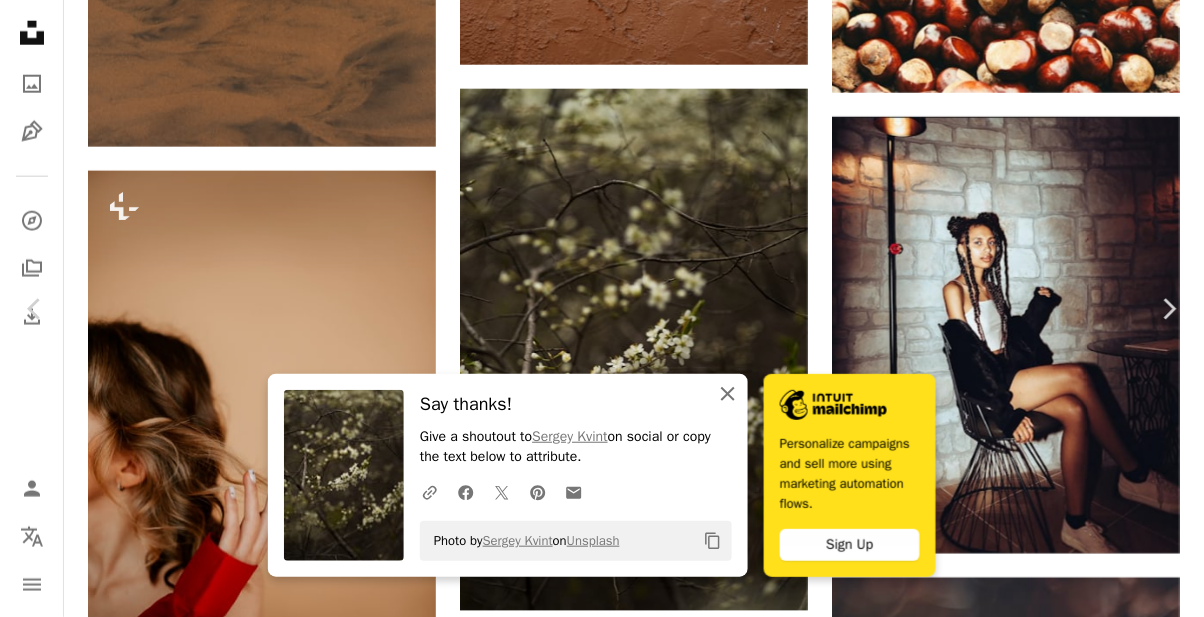 click on "An X shape" 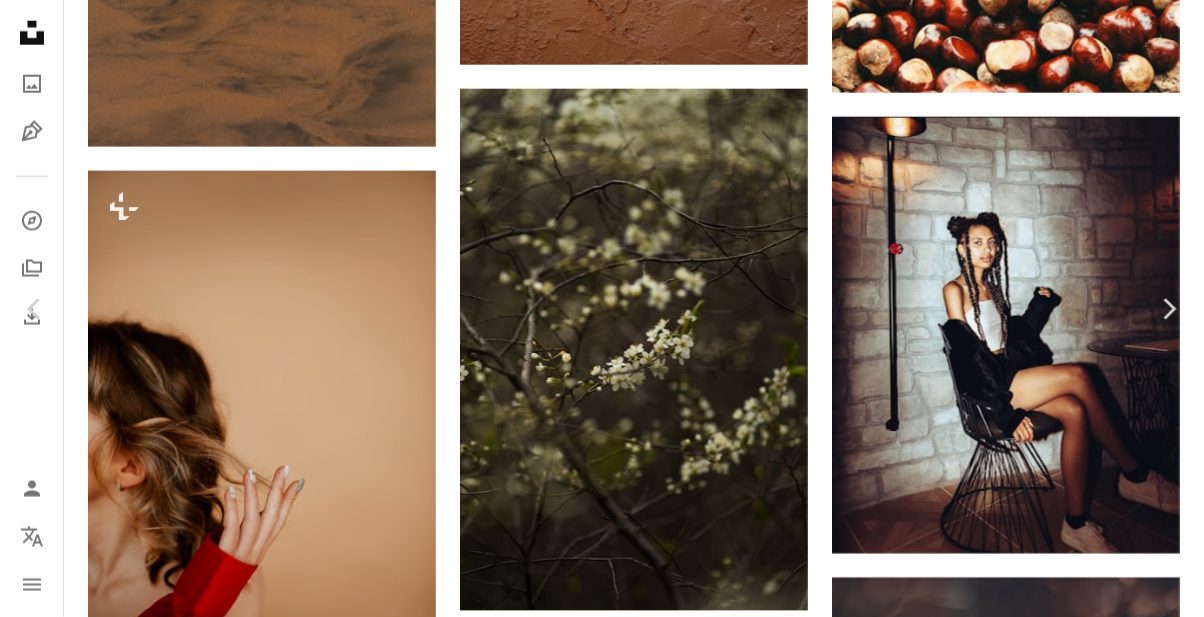 click on "Download free" at bounding box center [1005, 4385] 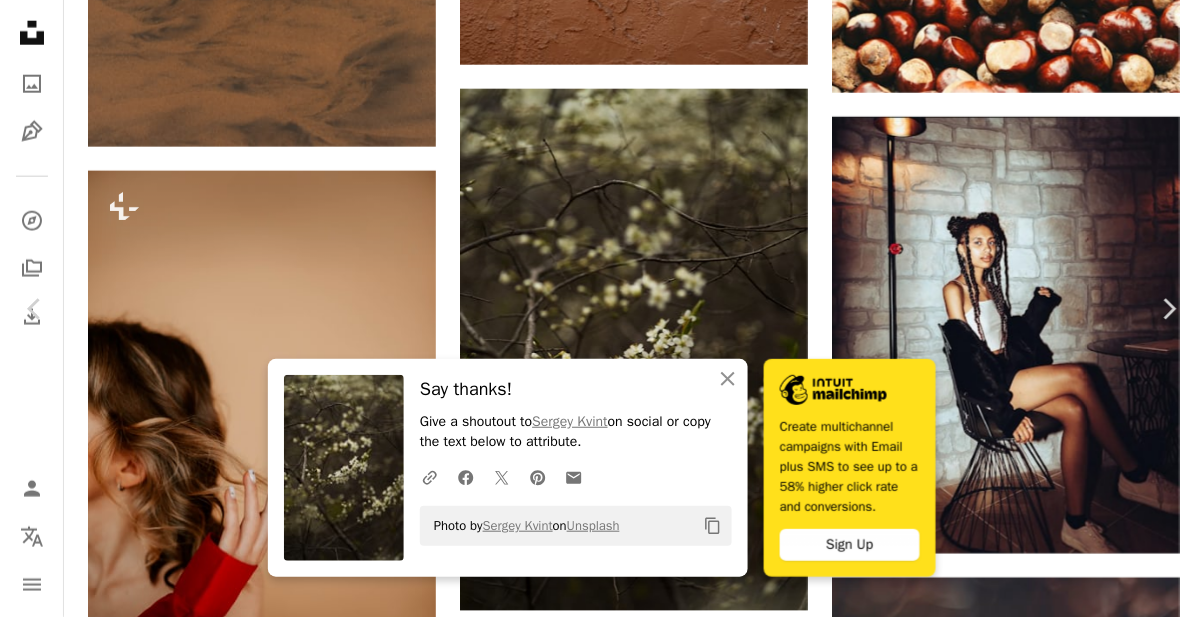 click on "Download free" at bounding box center [1005, 4385] 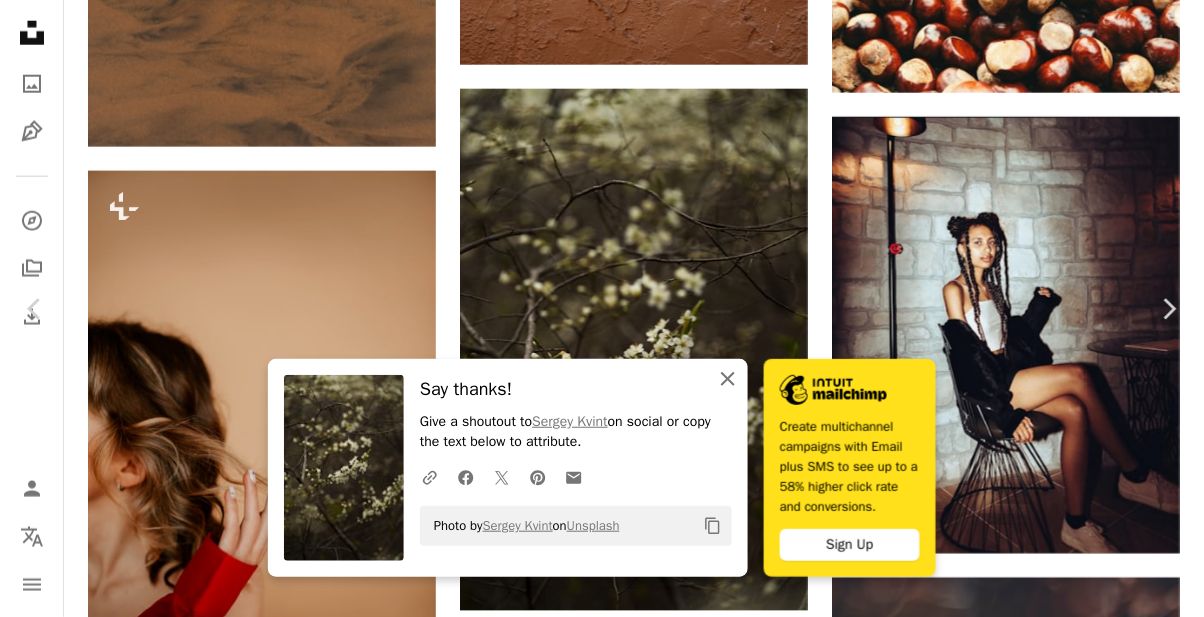 click 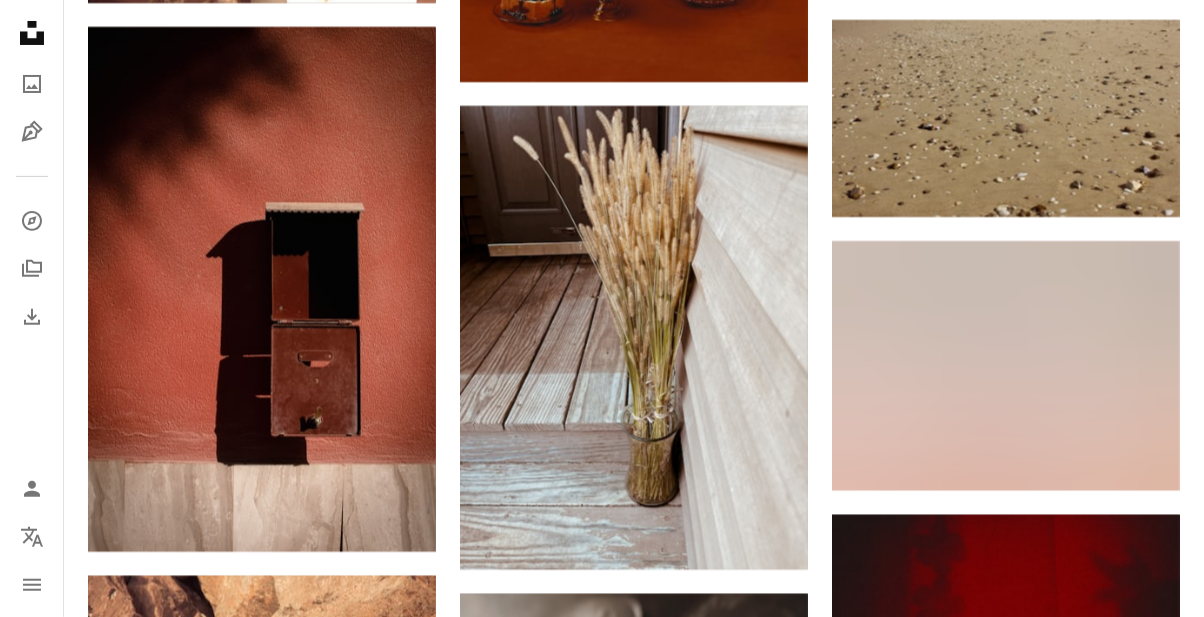 scroll, scrollTop: 37597, scrollLeft: 0, axis: vertical 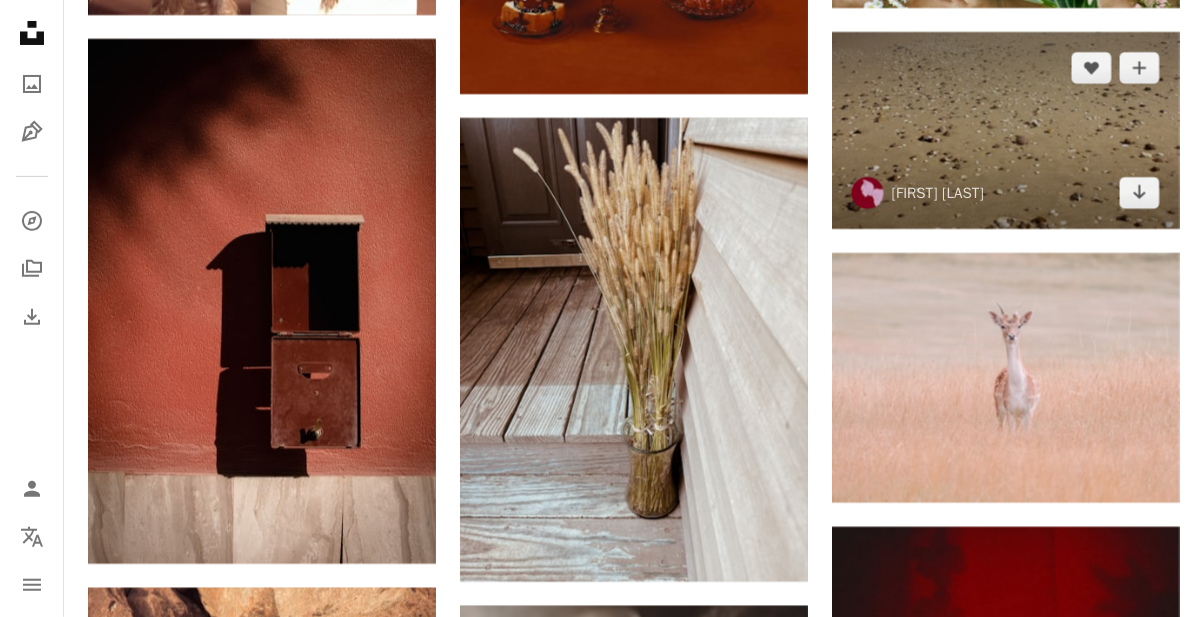 click at bounding box center [1006, 130] 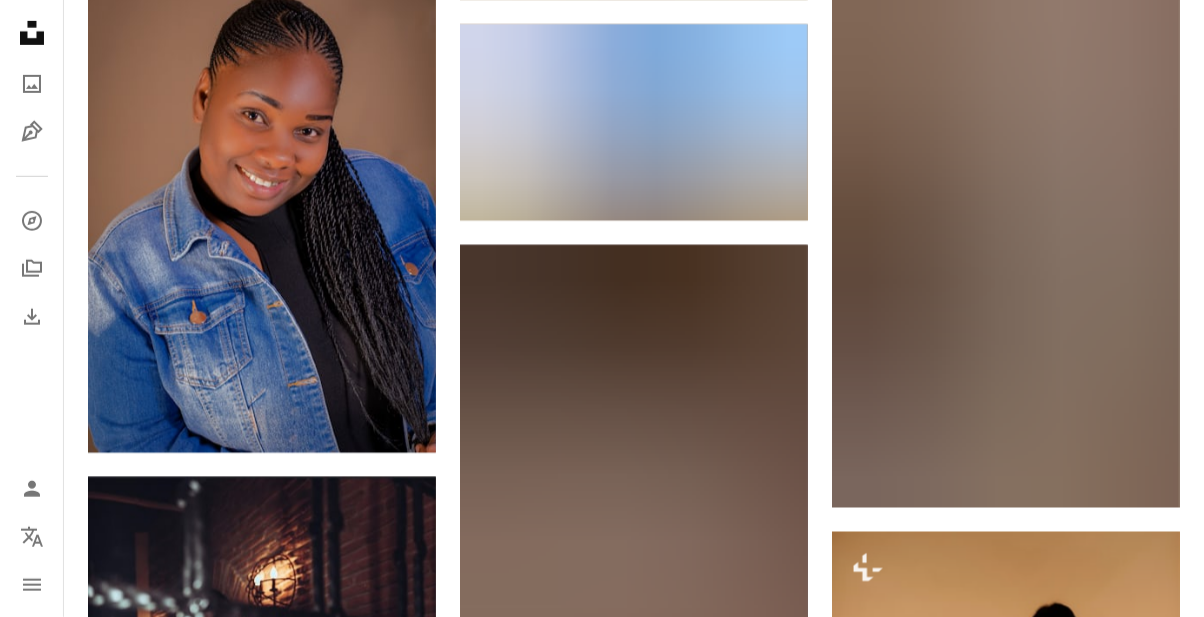 scroll, scrollTop: 44598, scrollLeft: 0, axis: vertical 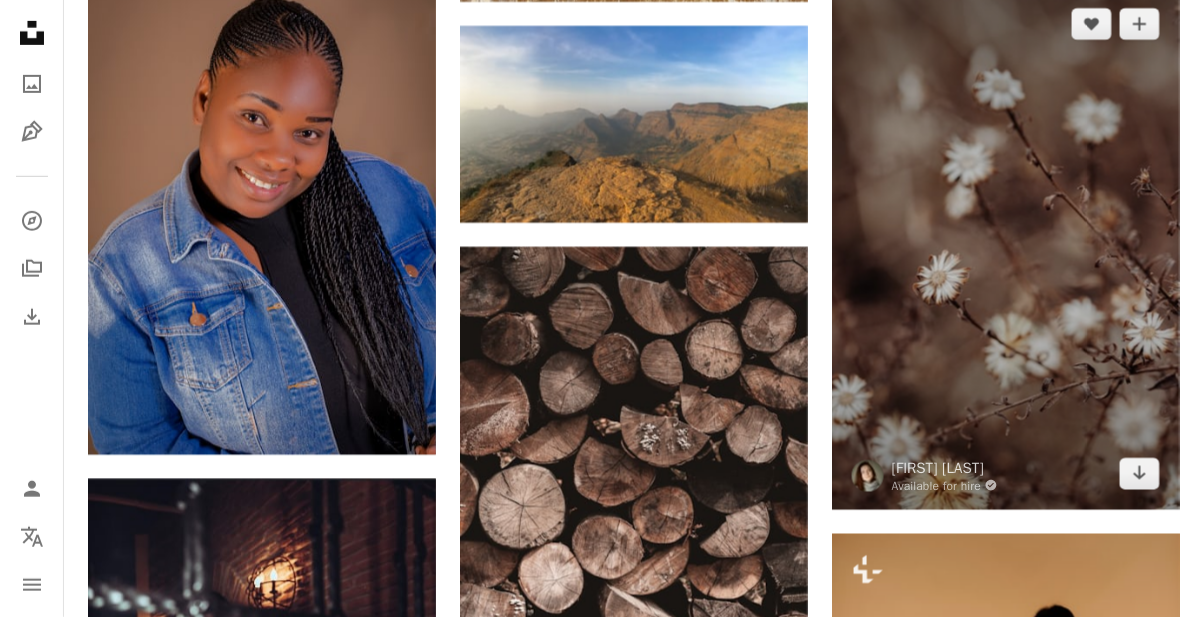 click at bounding box center (1006, 249) 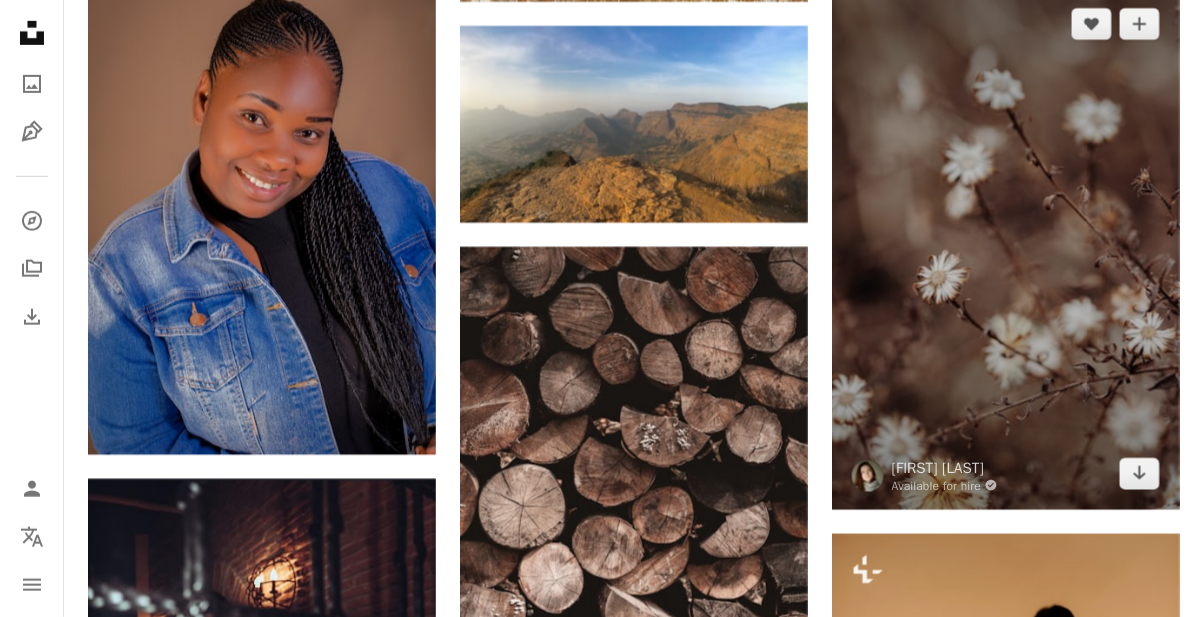 click on "Arrow pointing down" 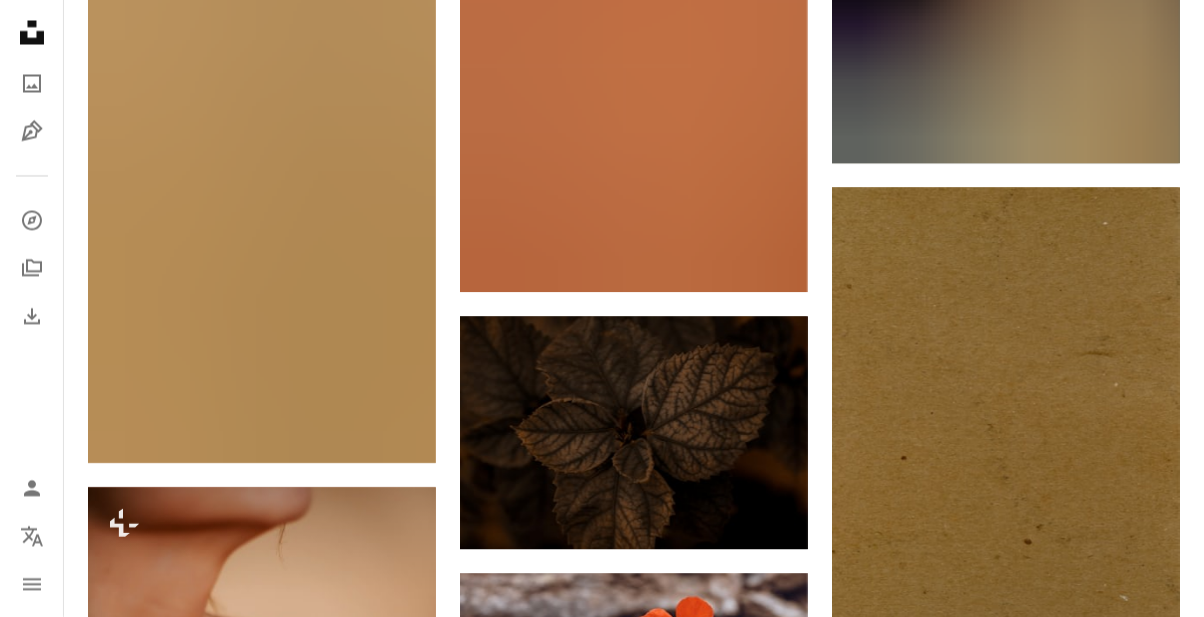 scroll, scrollTop: 31304, scrollLeft: 0, axis: vertical 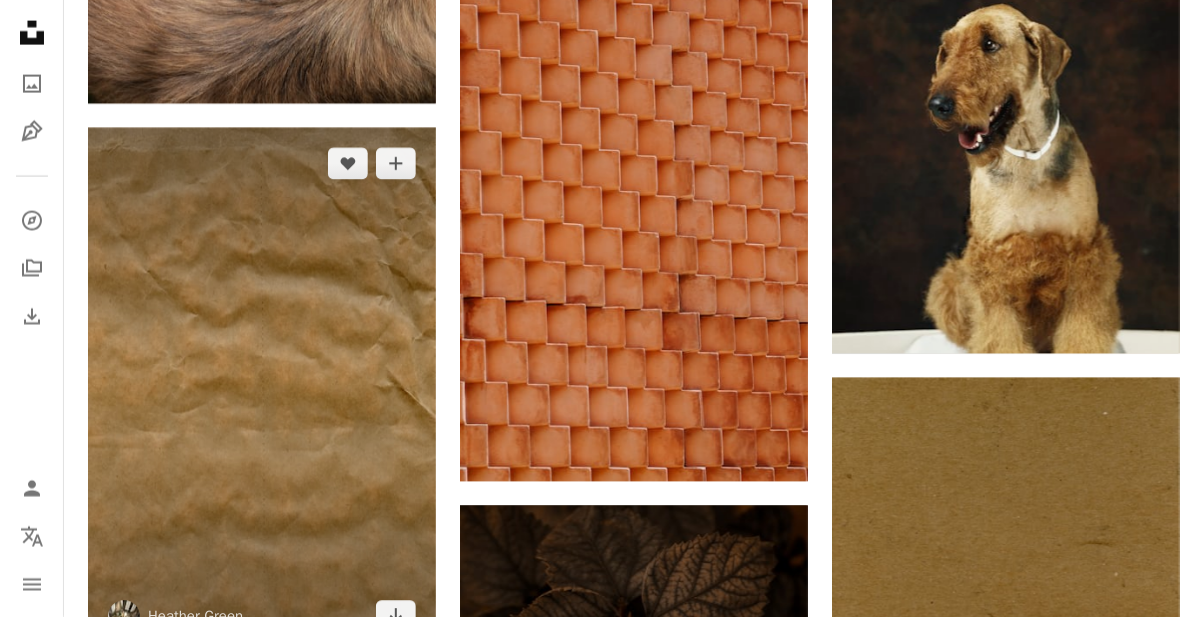 click at bounding box center [262, 390] 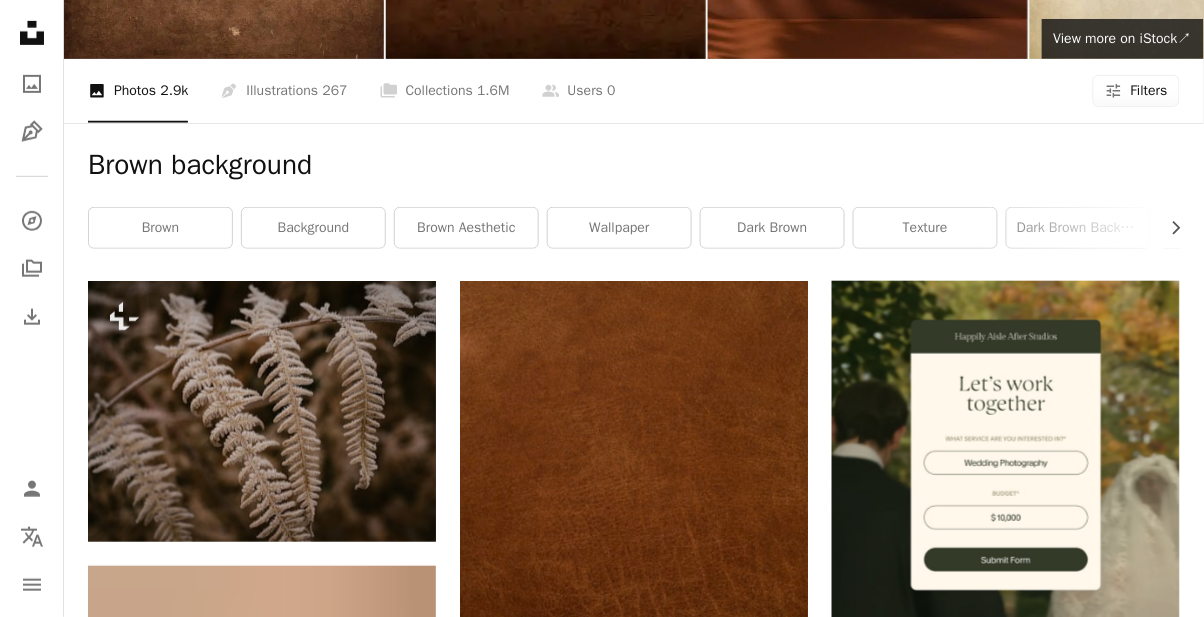 scroll, scrollTop: 0, scrollLeft: 0, axis: both 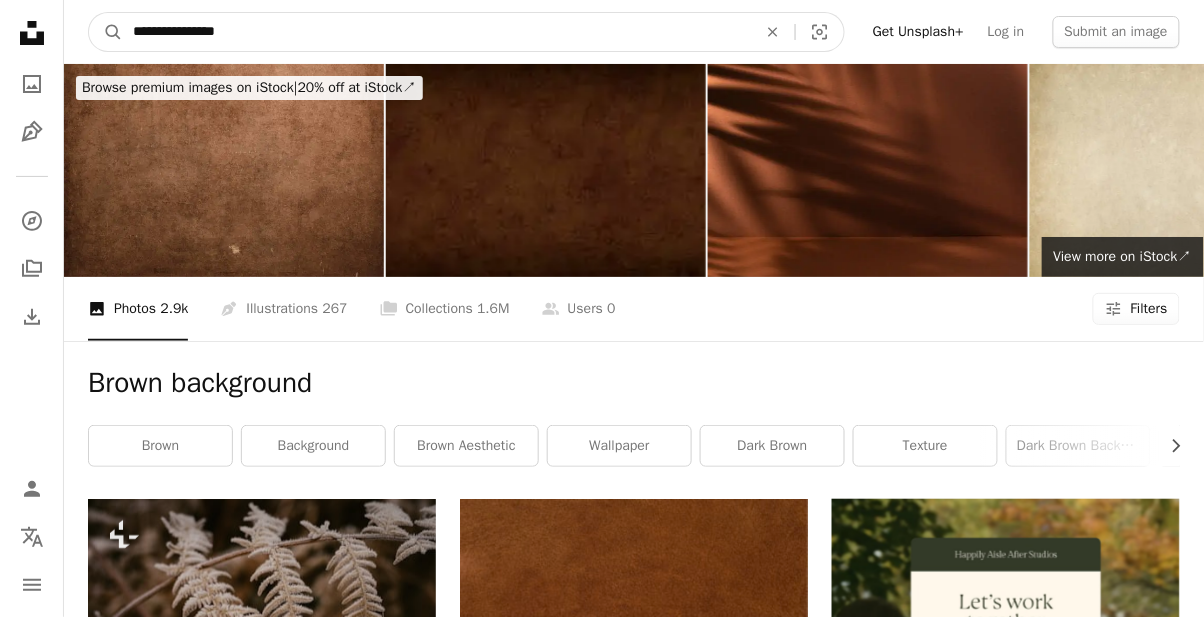 click on "**********" at bounding box center [437, 32] 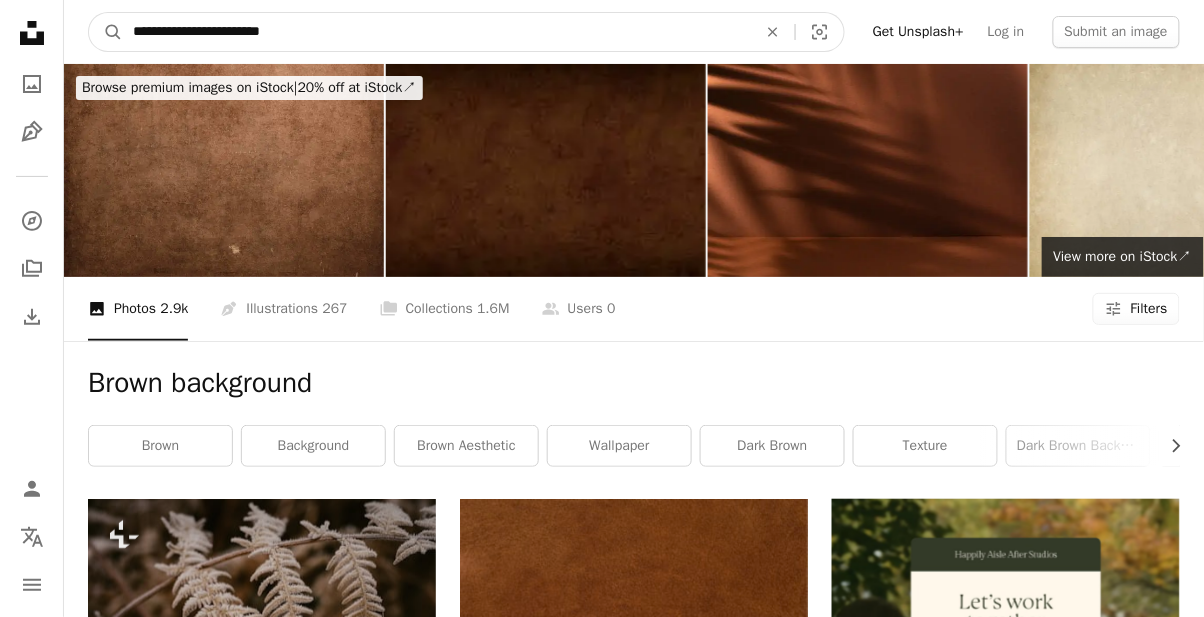 type on "**********" 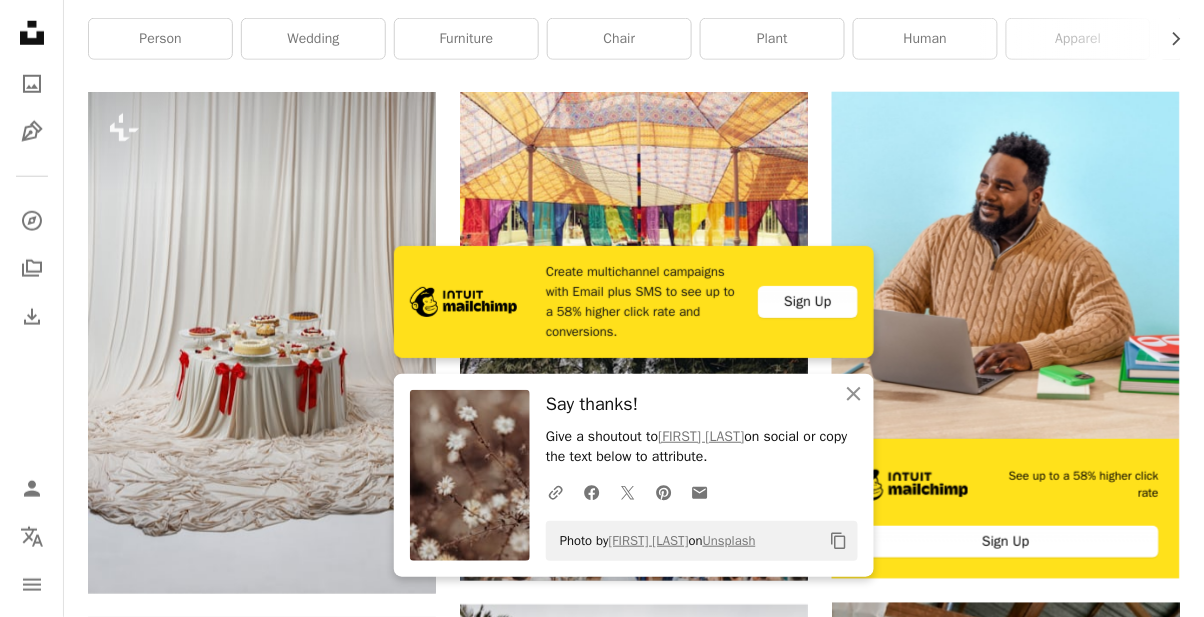 scroll, scrollTop: 412, scrollLeft: 0, axis: vertical 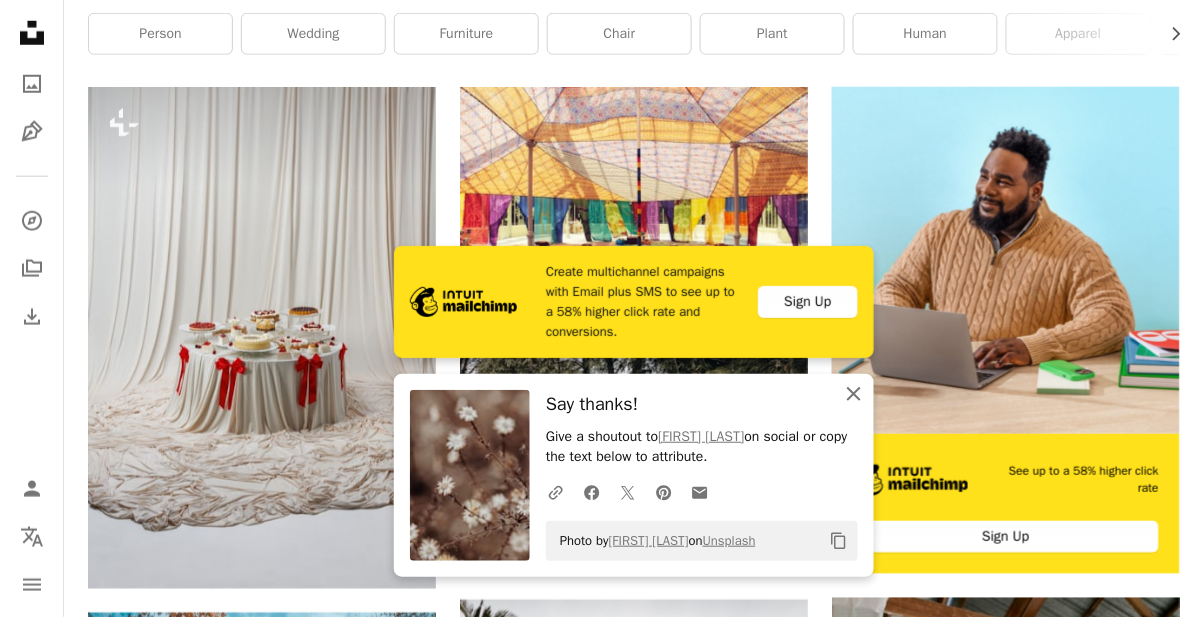 click on "An X shape" 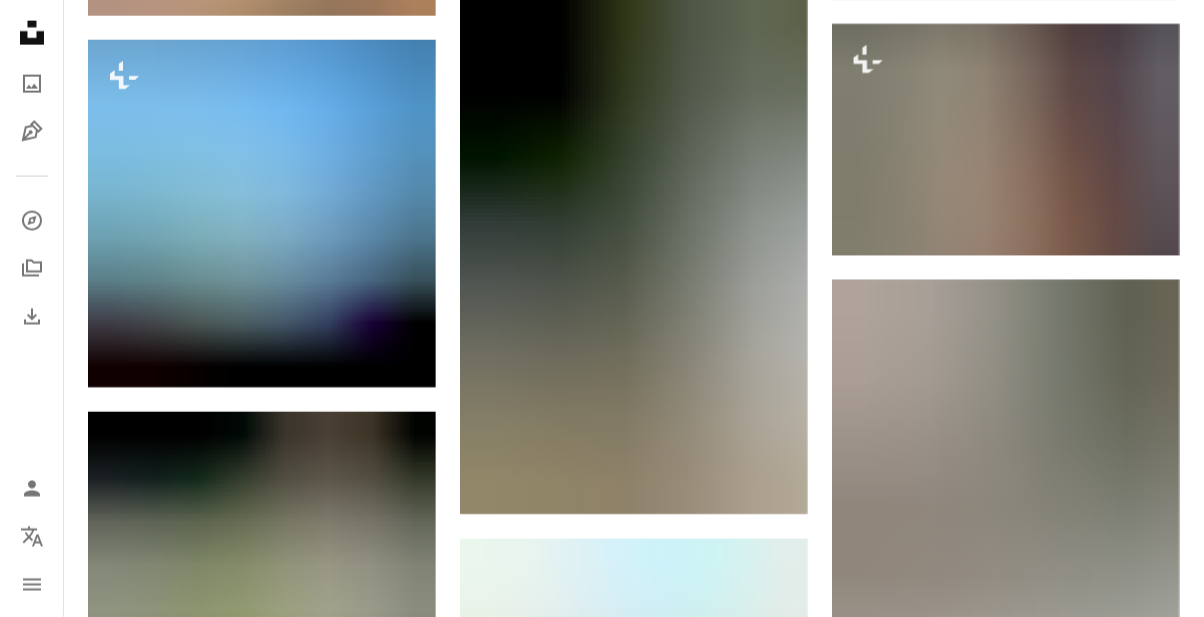 scroll, scrollTop: 2338, scrollLeft: 0, axis: vertical 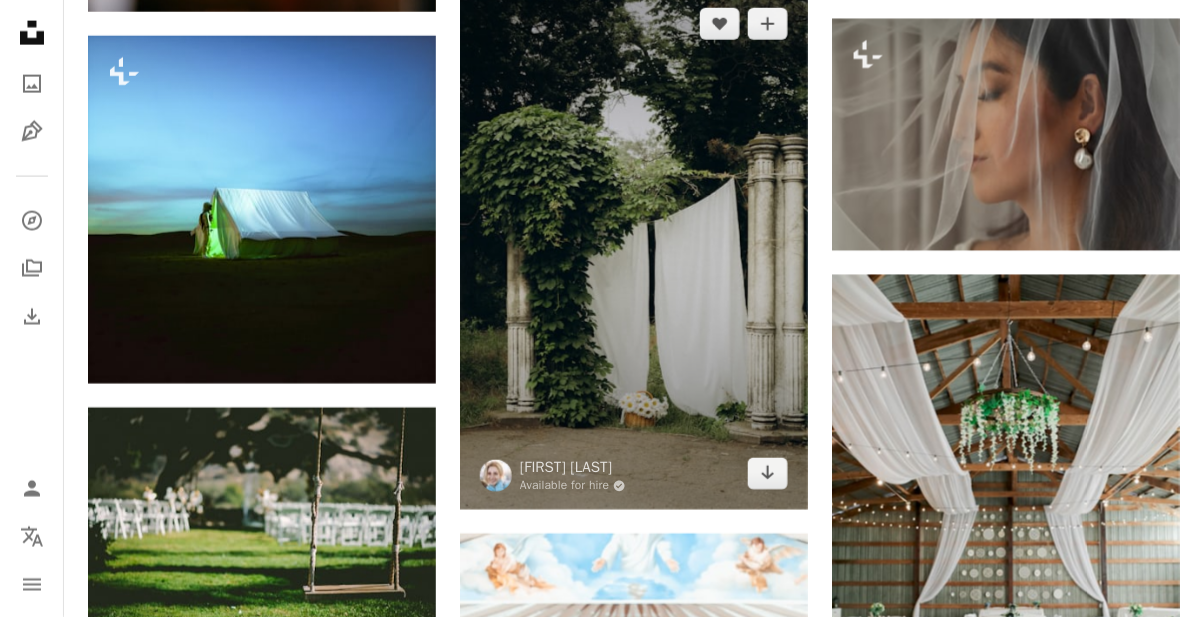 click at bounding box center [634, 249] 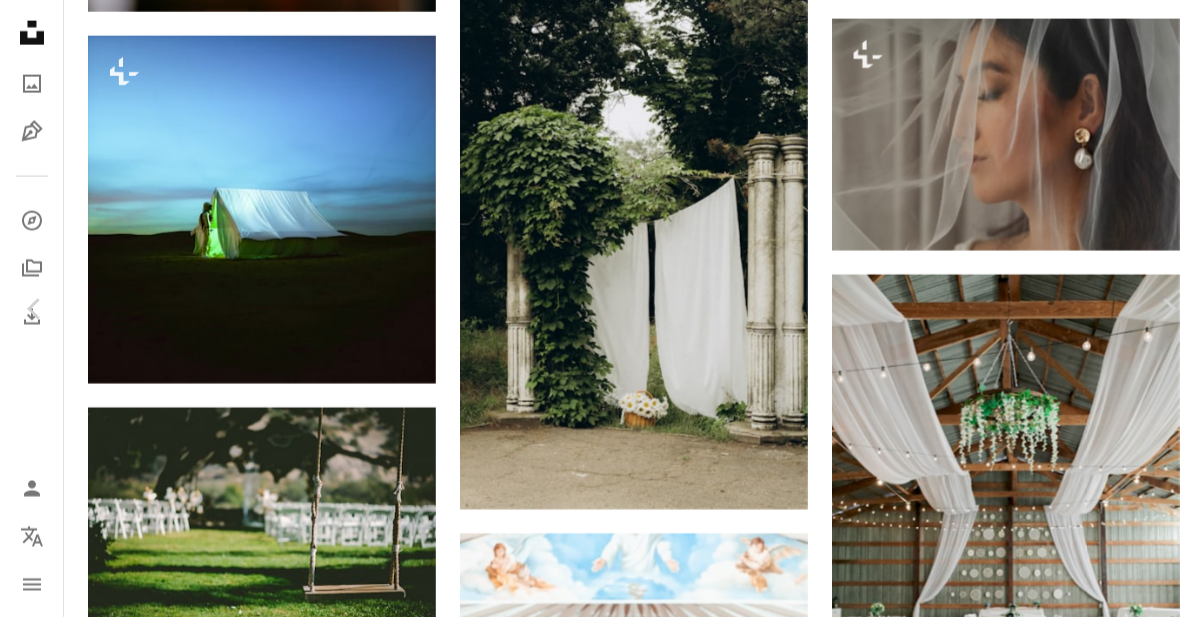 click on "Download free" at bounding box center (1005, 5001) 